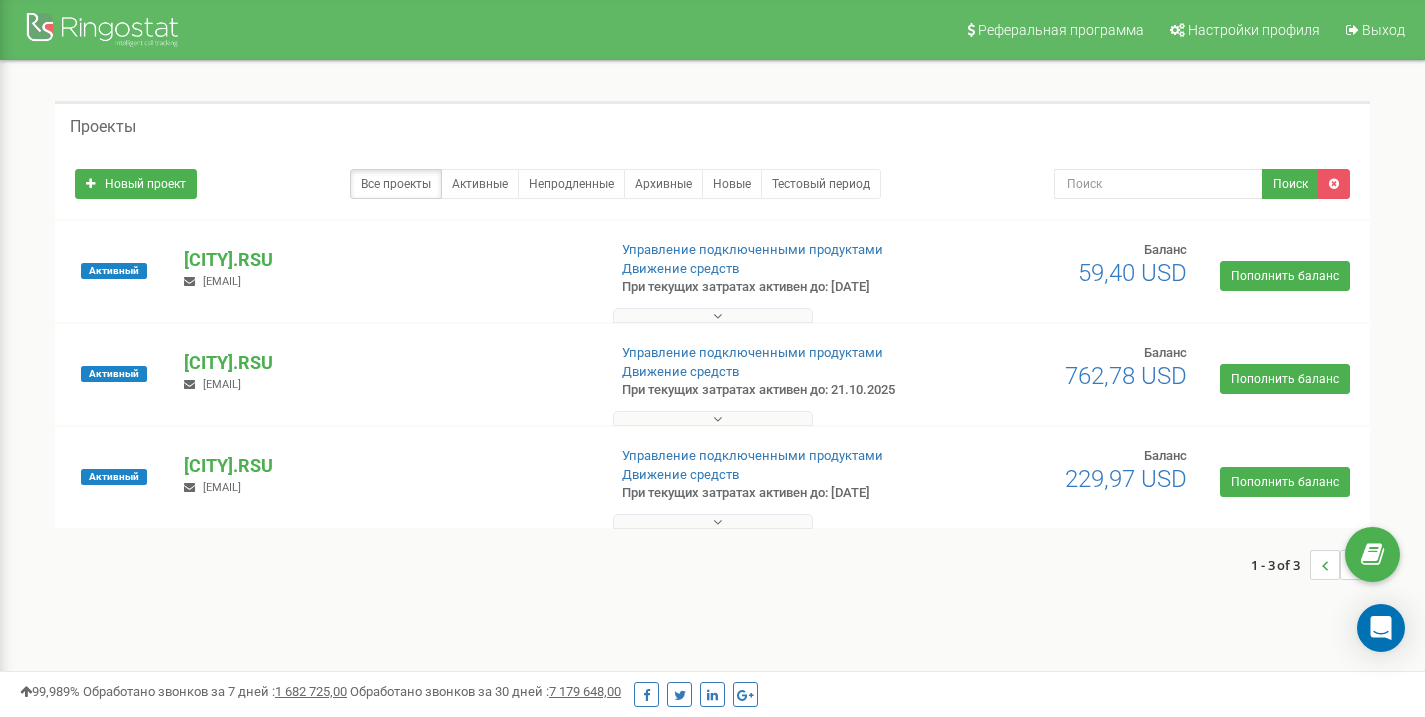 scroll, scrollTop: 0, scrollLeft: 0, axis: both 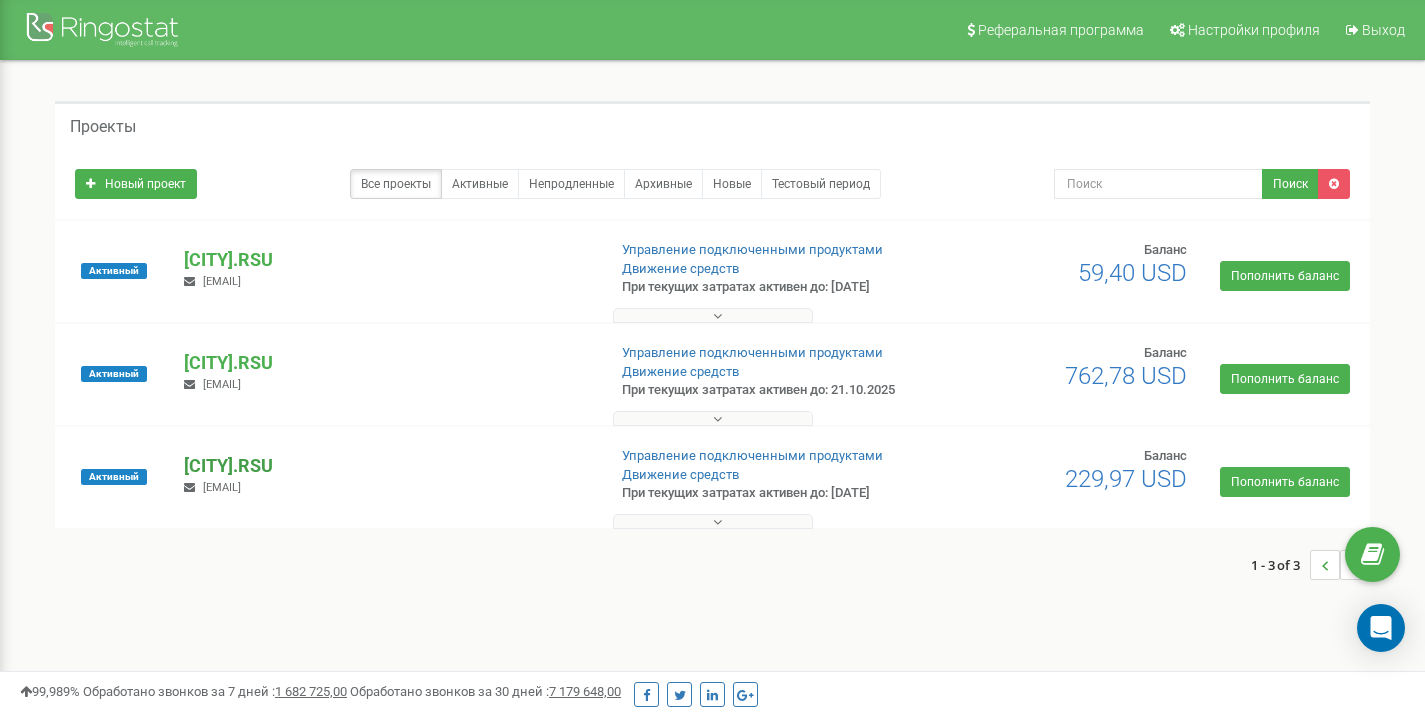 click on "[CITY].RSU" at bounding box center (386, 466) 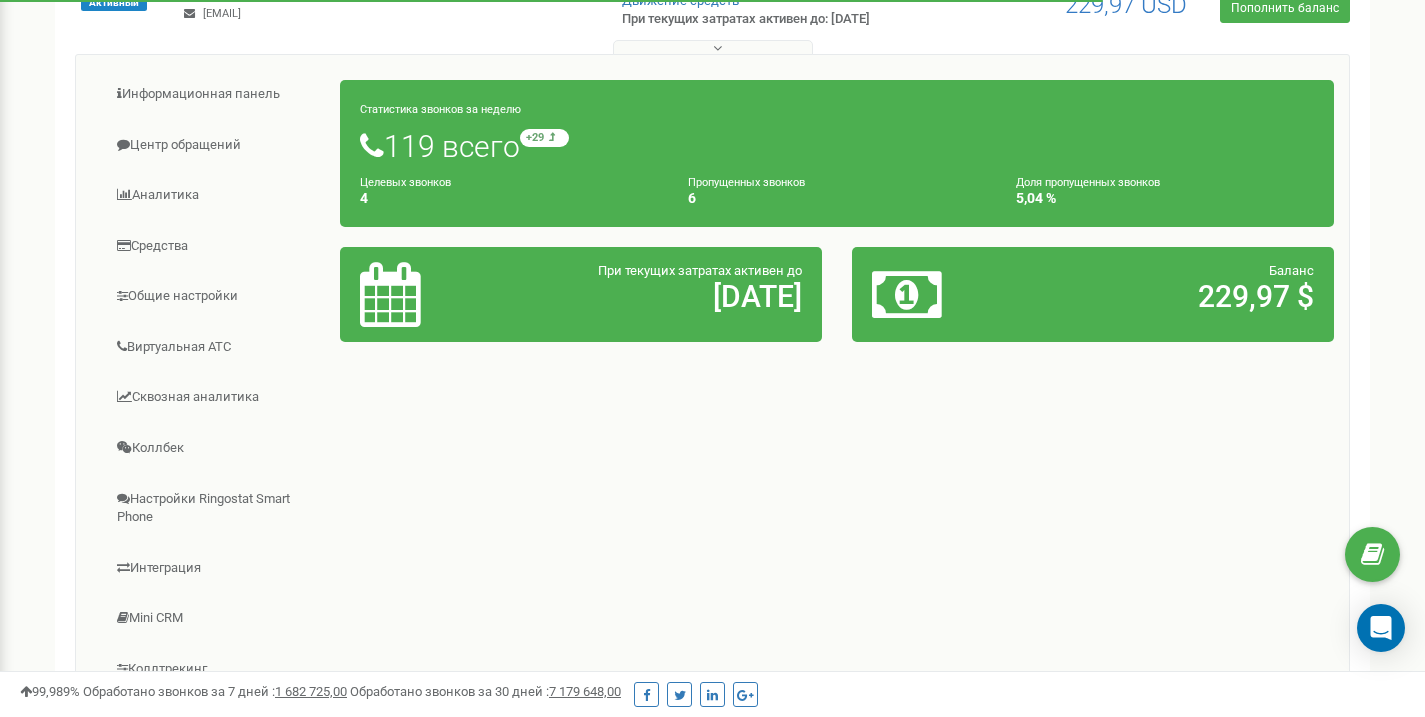 scroll, scrollTop: 481, scrollLeft: 0, axis: vertical 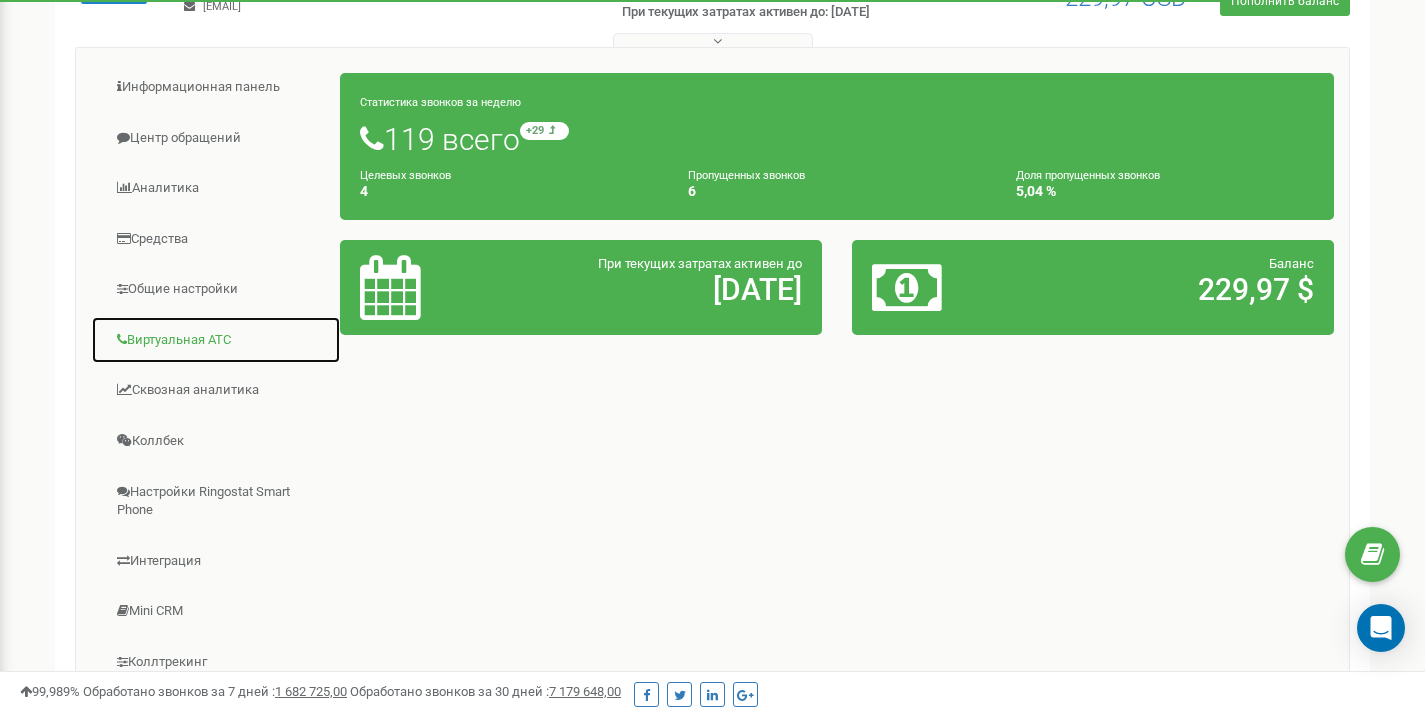 click on "Виртуальная АТС" at bounding box center (216, 340) 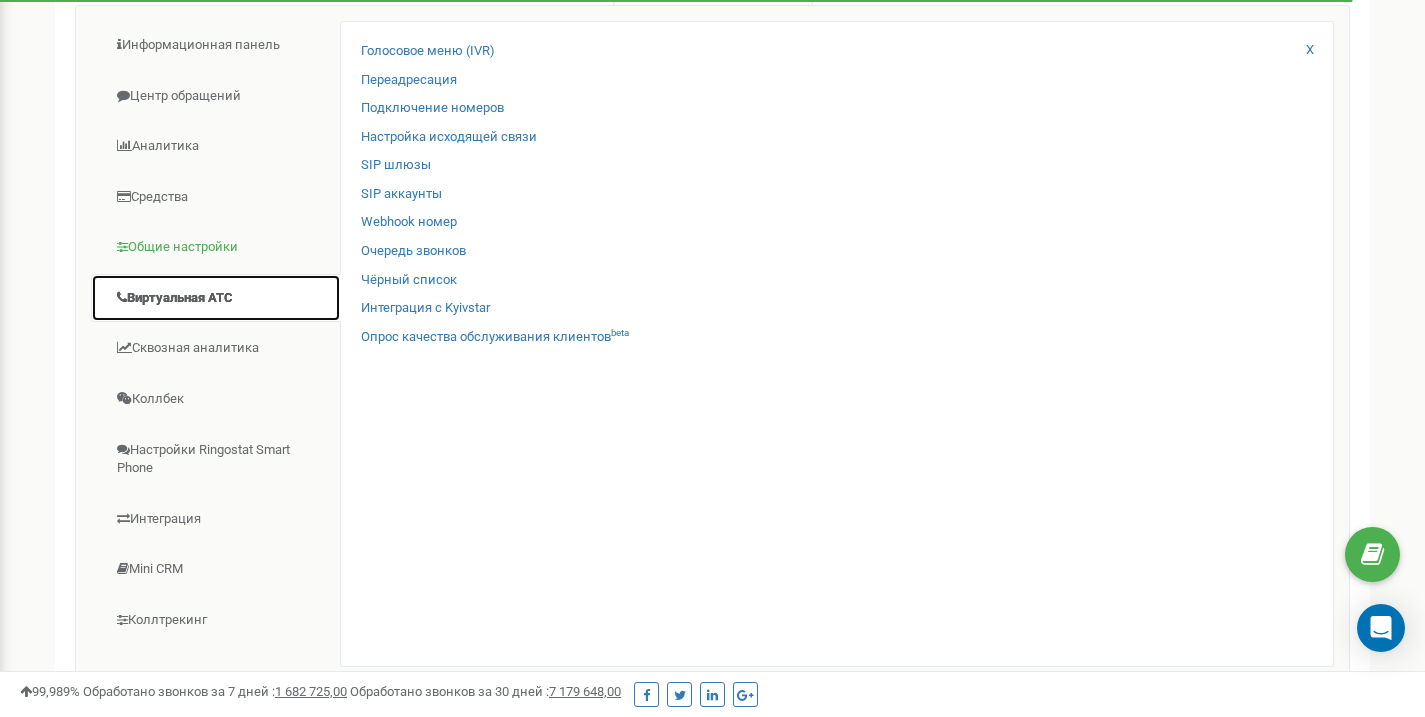scroll, scrollTop: 552, scrollLeft: 0, axis: vertical 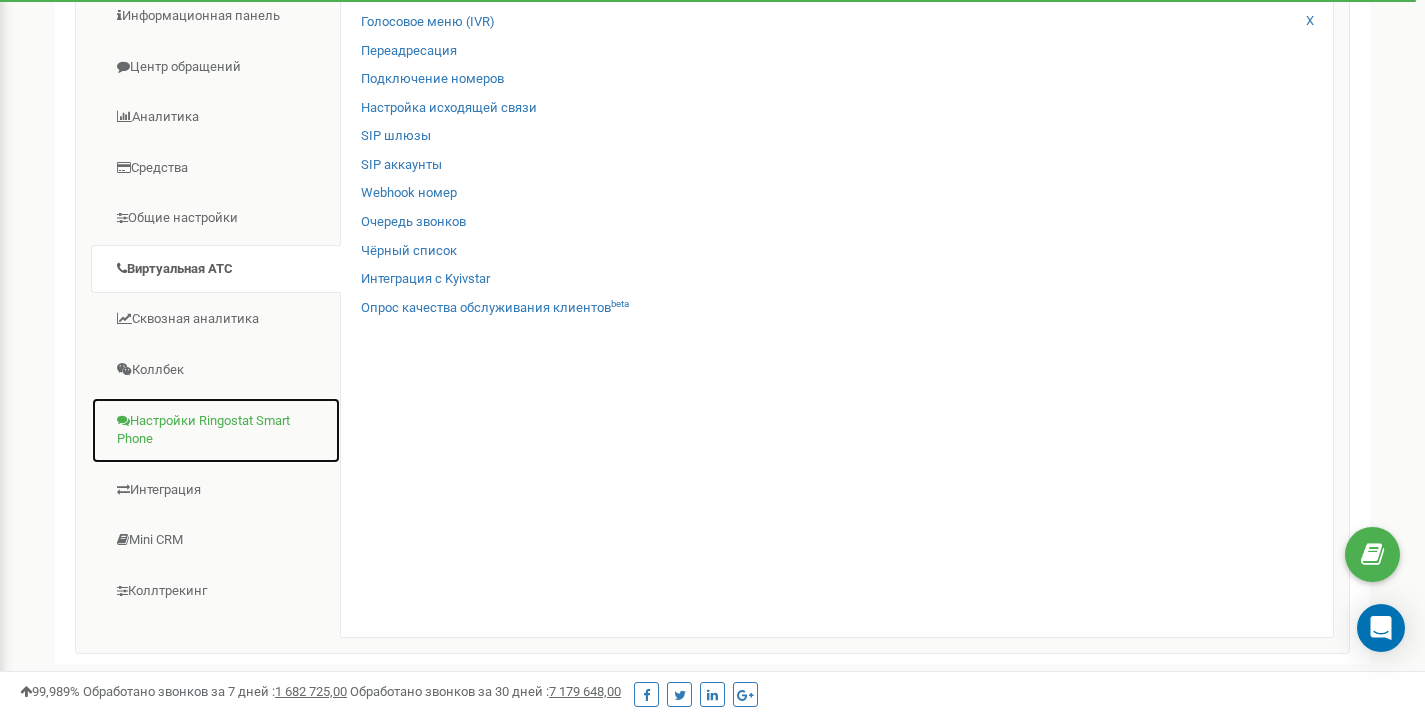 click on "Настройки Ringostat Smart Phone" at bounding box center [216, 430] 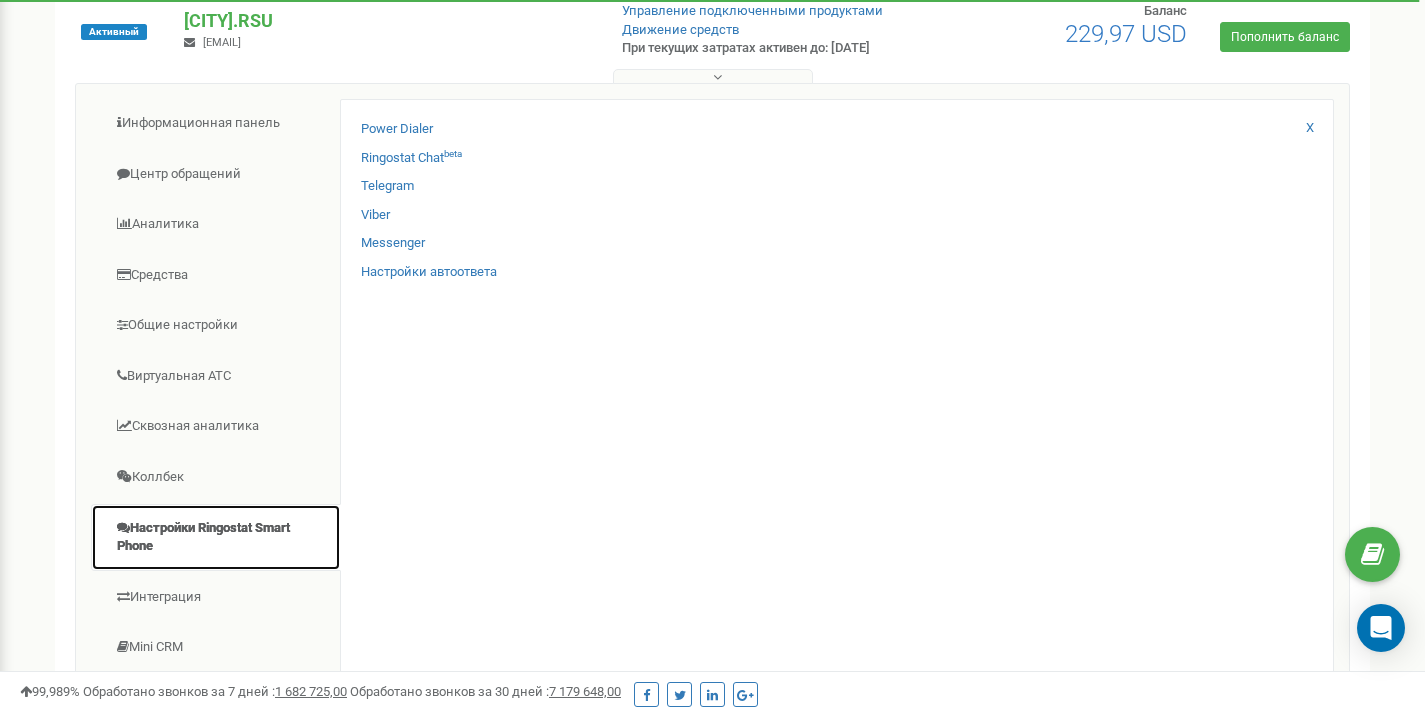 scroll, scrollTop: 424, scrollLeft: 0, axis: vertical 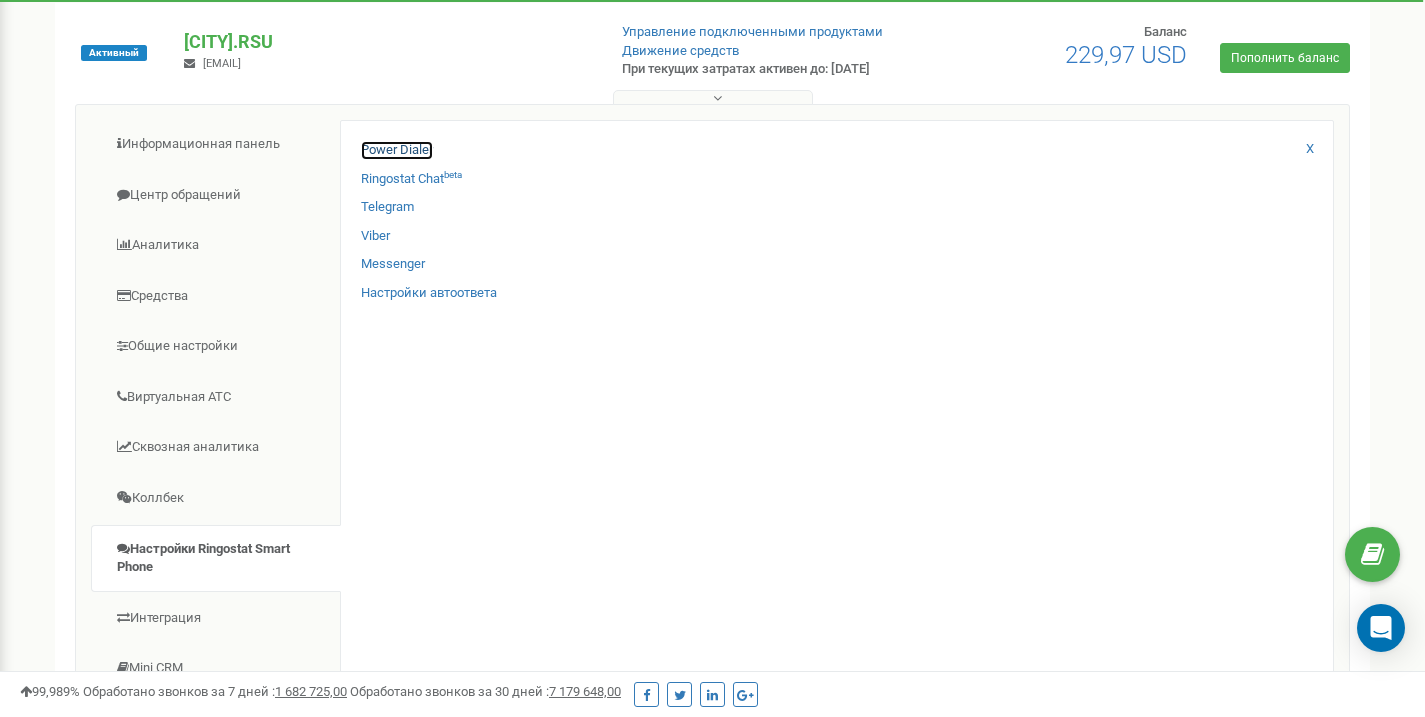 click on "Power Dialer" at bounding box center [397, 150] 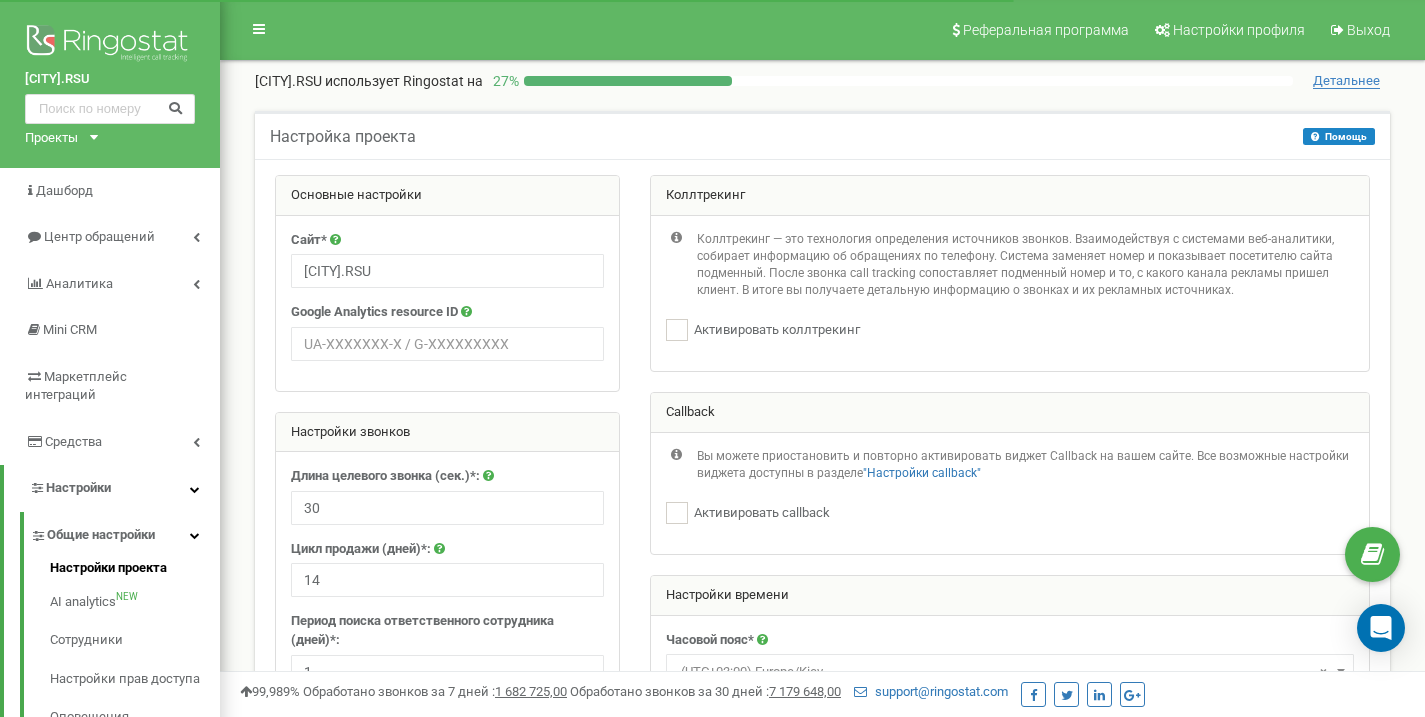 scroll, scrollTop: 188, scrollLeft: 0, axis: vertical 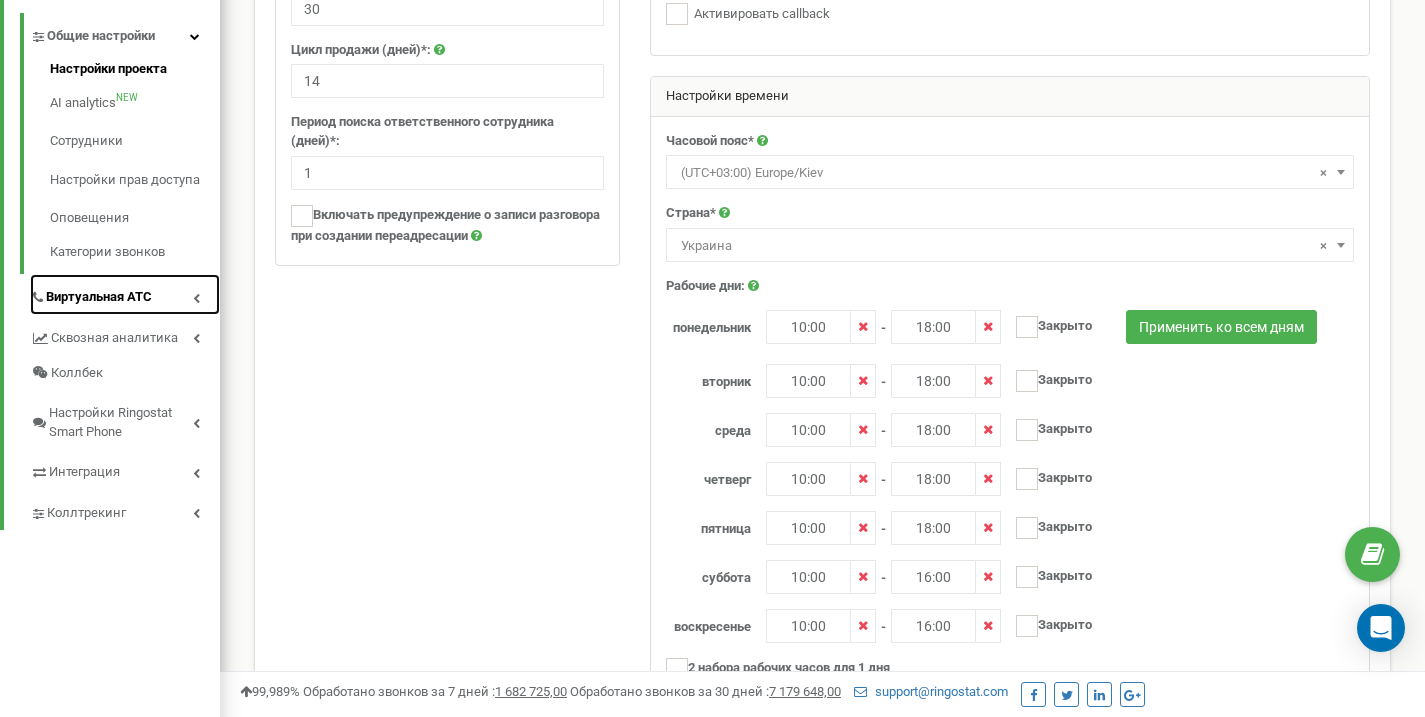 click at bounding box center (196, 298) 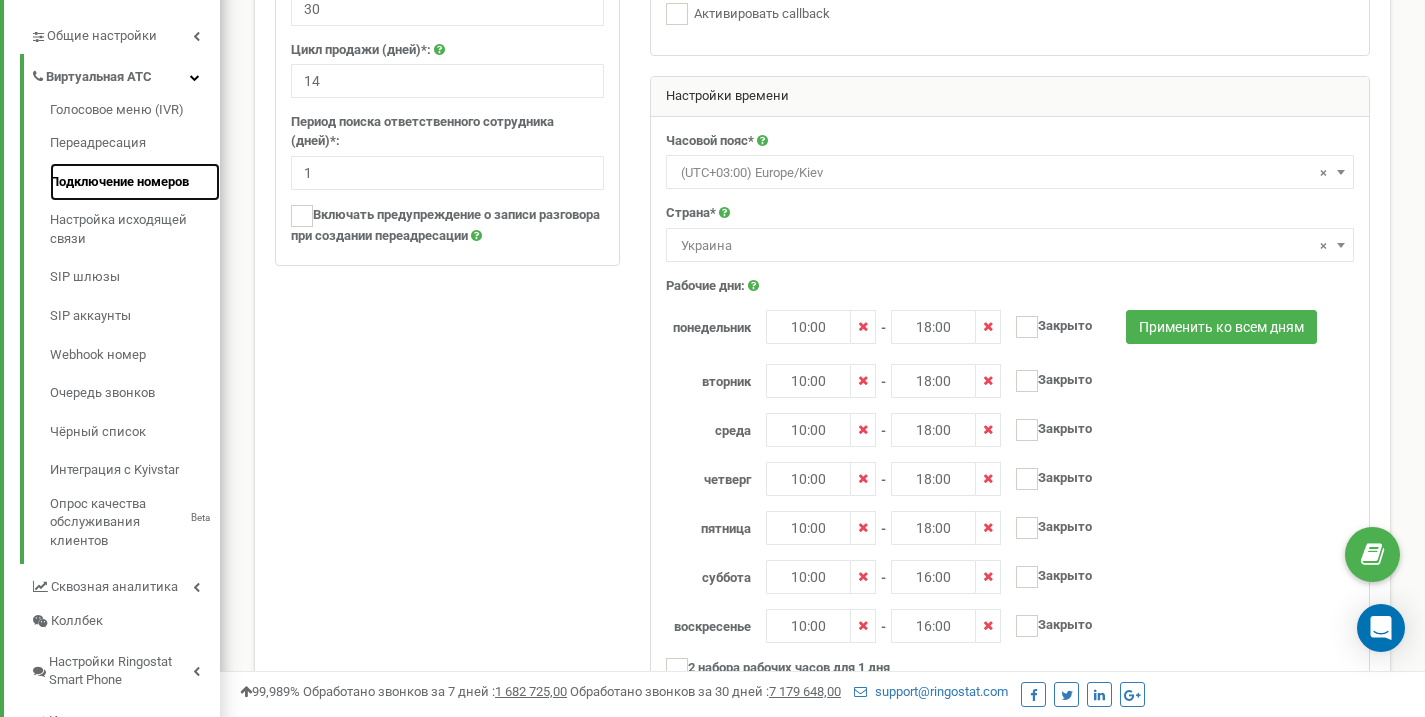 click on "Подключение номеров" at bounding box center [135, 182] 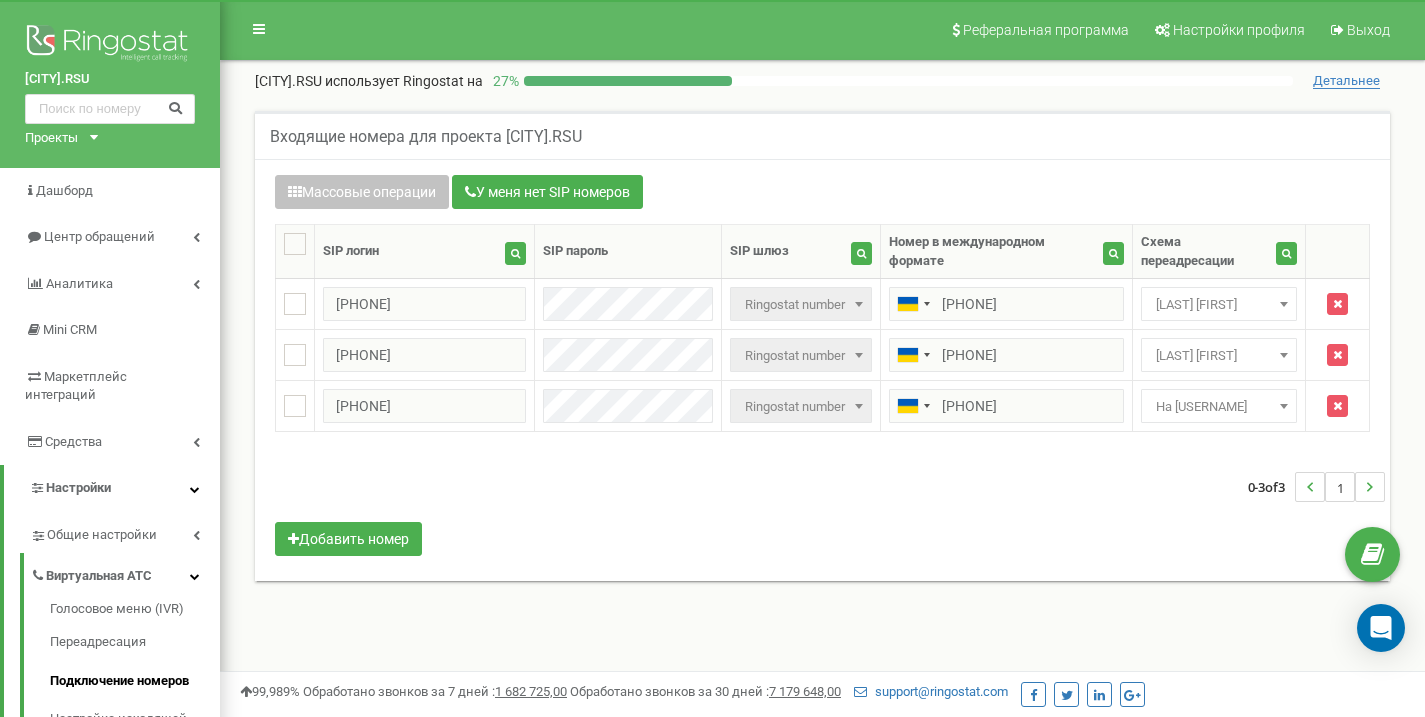 scroll, scrollTop: 0, scrollLeft: 0, axis: both 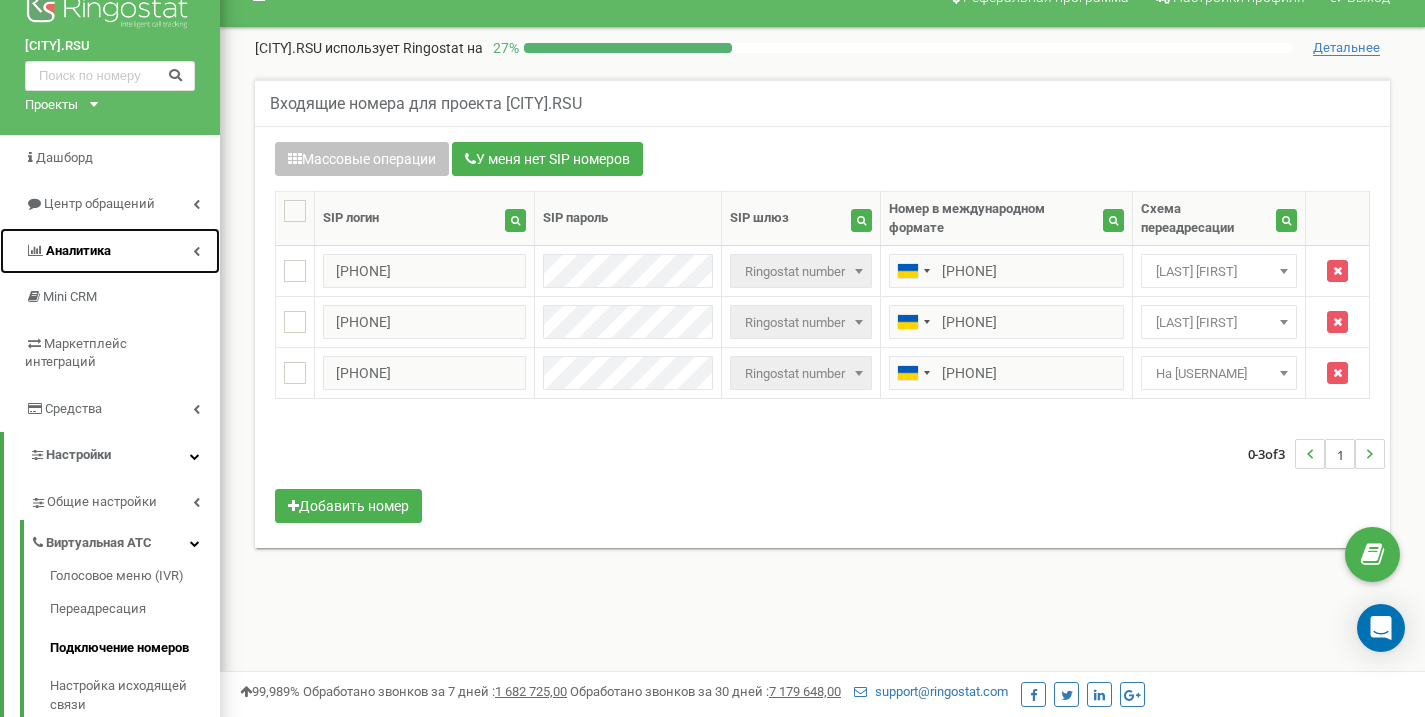 click on "Аналитика" at bounding box center [110, 251] 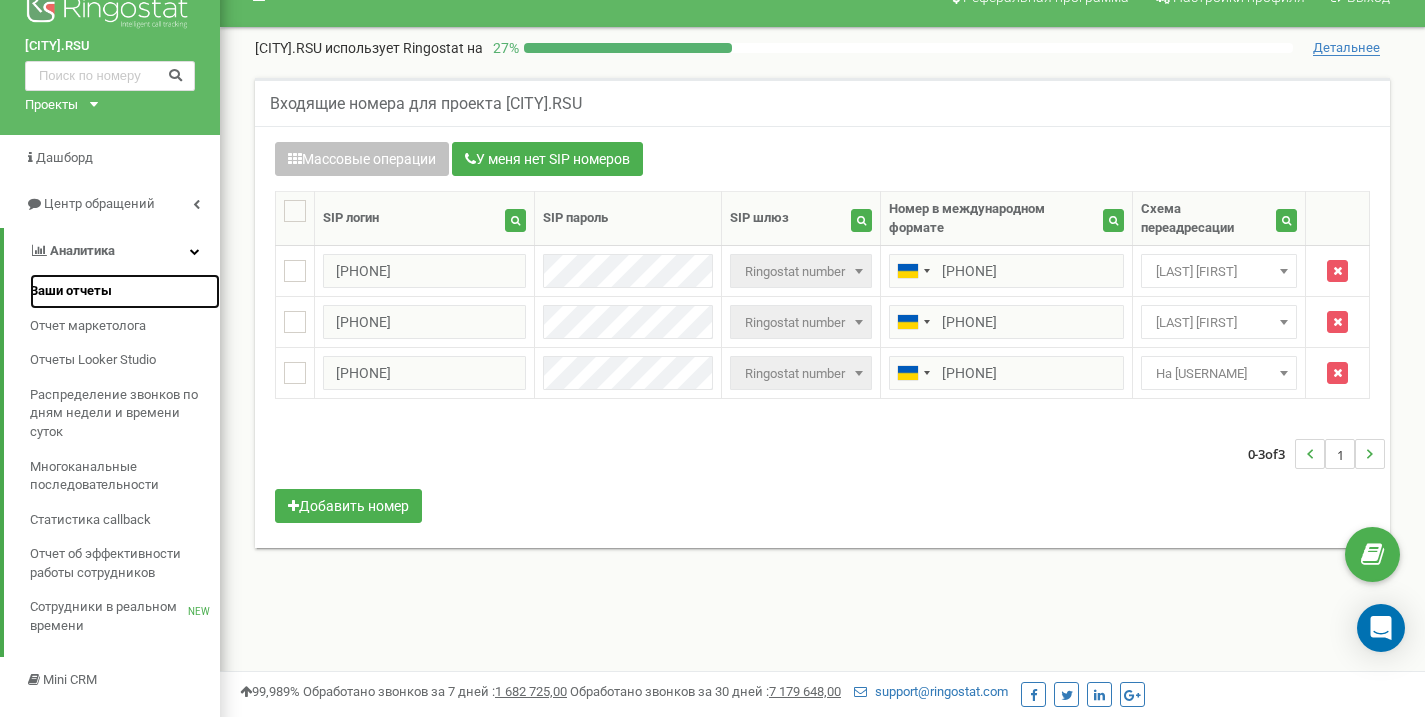 click on "Ваши отчеты" at bounding box center [125, 291] 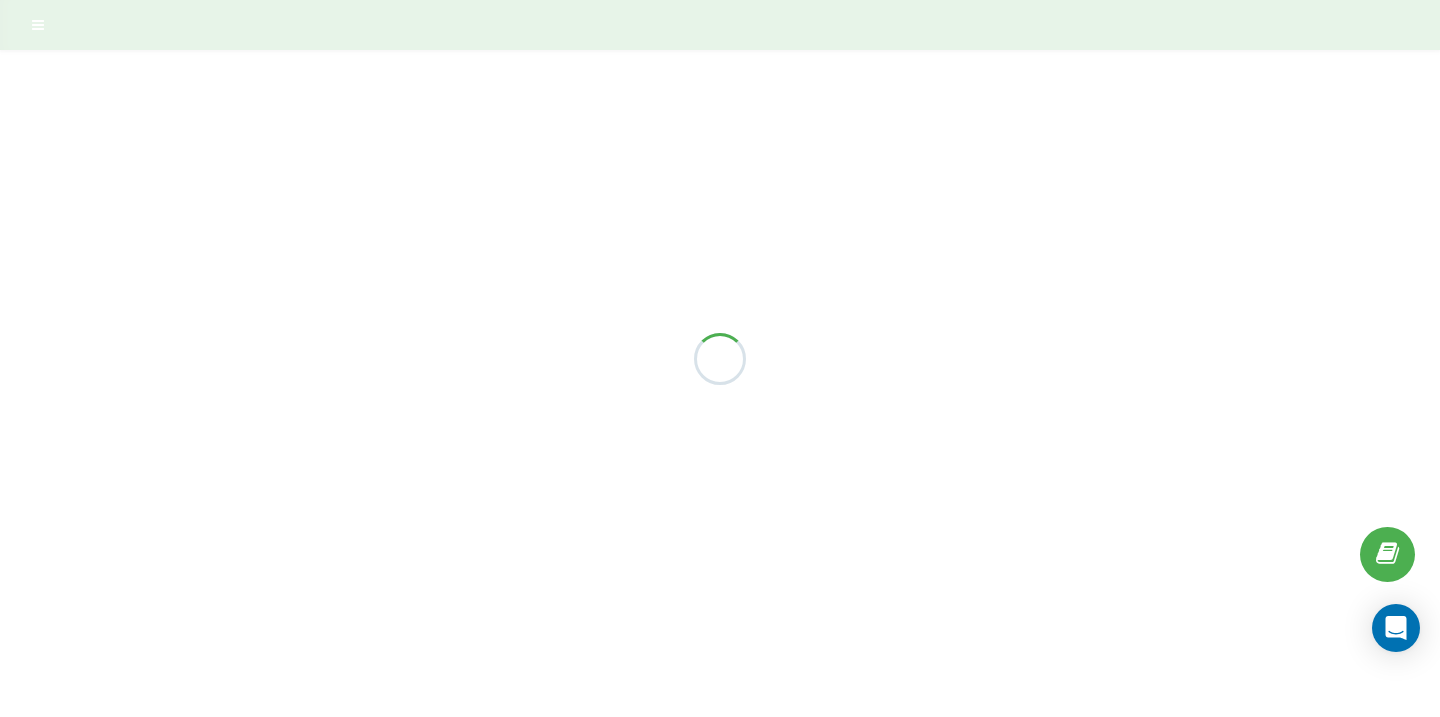 scroll, scrollTop: 0, scrollLeft: 0, axis: both 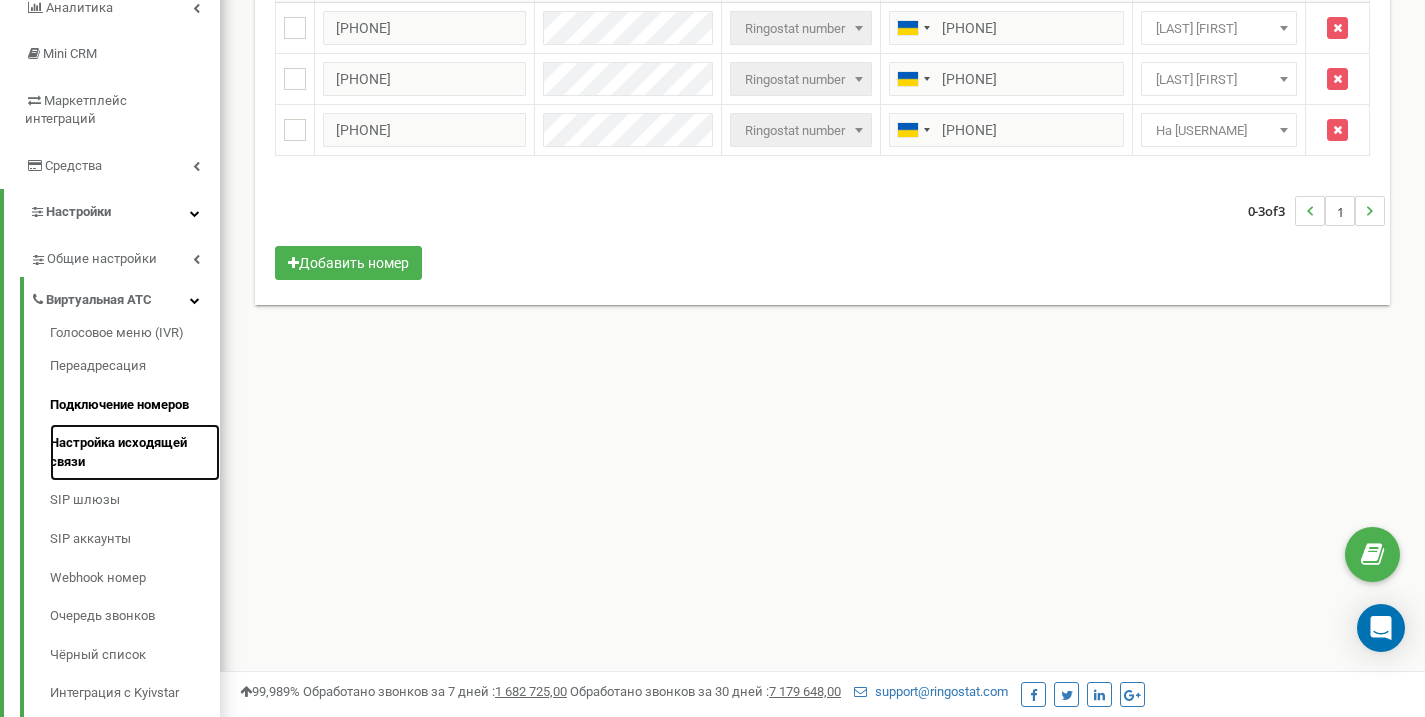 click on "Настройка исходящей связи" at bounding box center [135, 452] 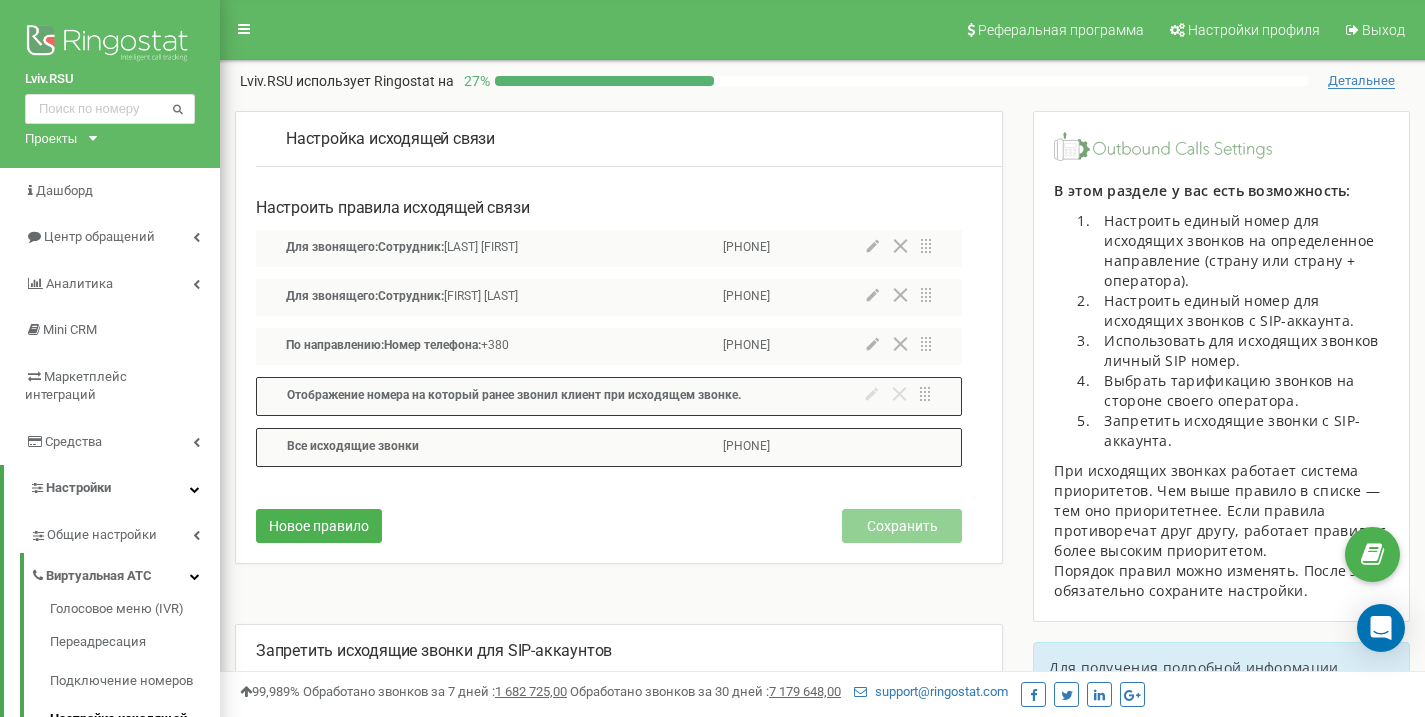 scroll, scrollTop: 89, scrollLeft: 0, axis: vertical 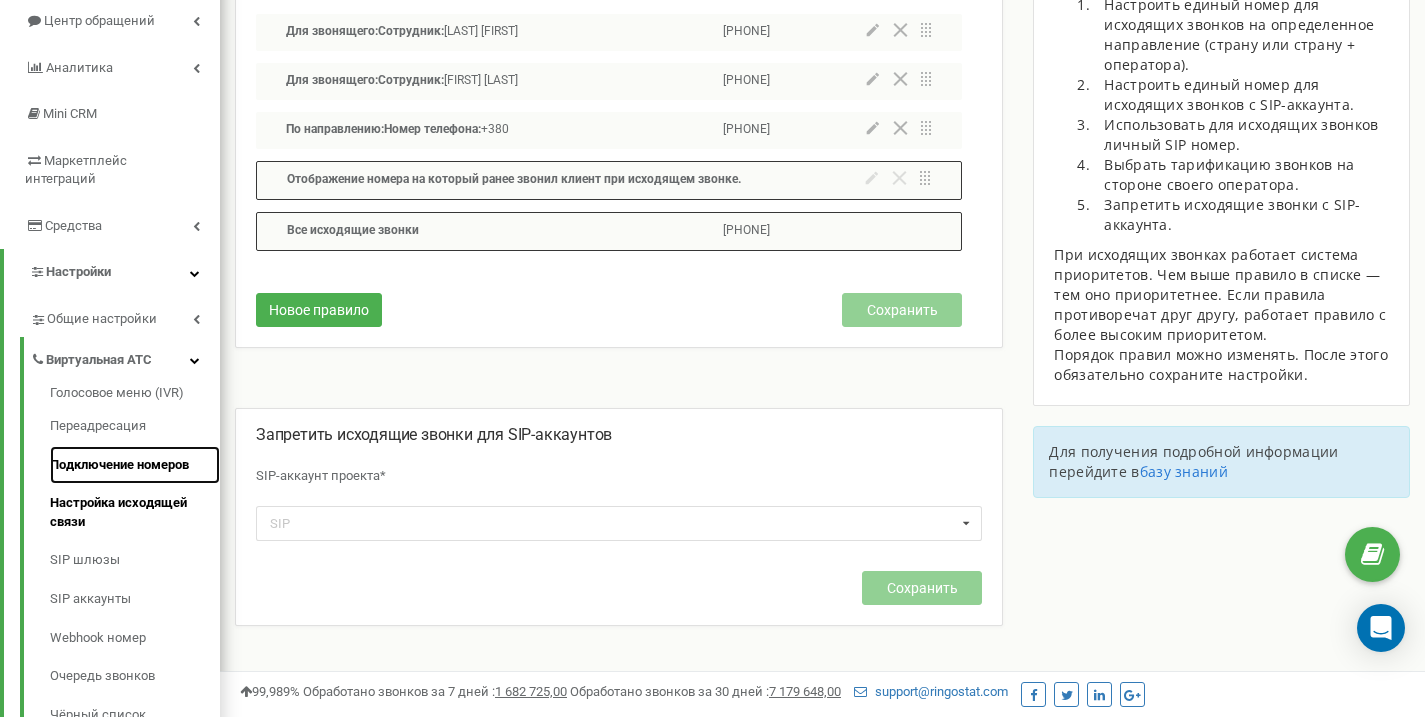 click on "Подключение номеров" at bounding box center [135, 465] 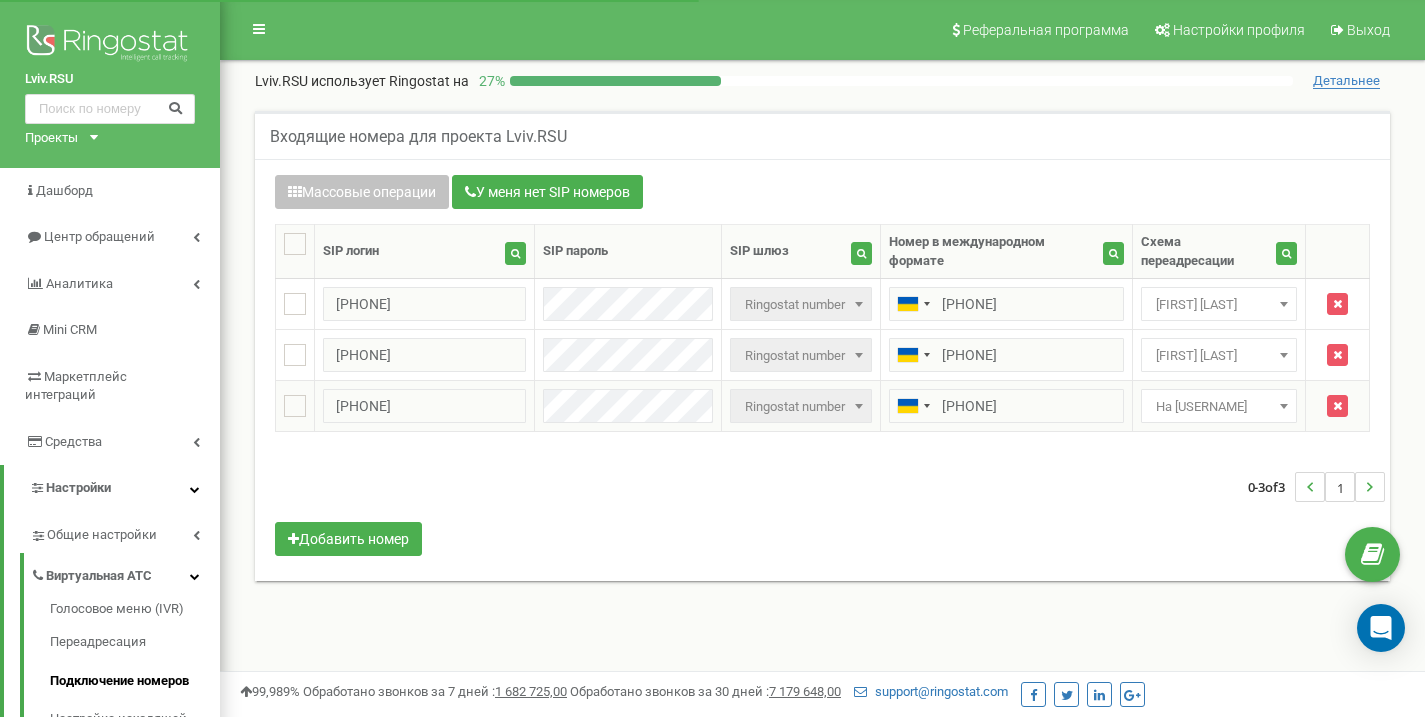 scroll, scrollTop: 0, scrollLeft: 0, axis: both 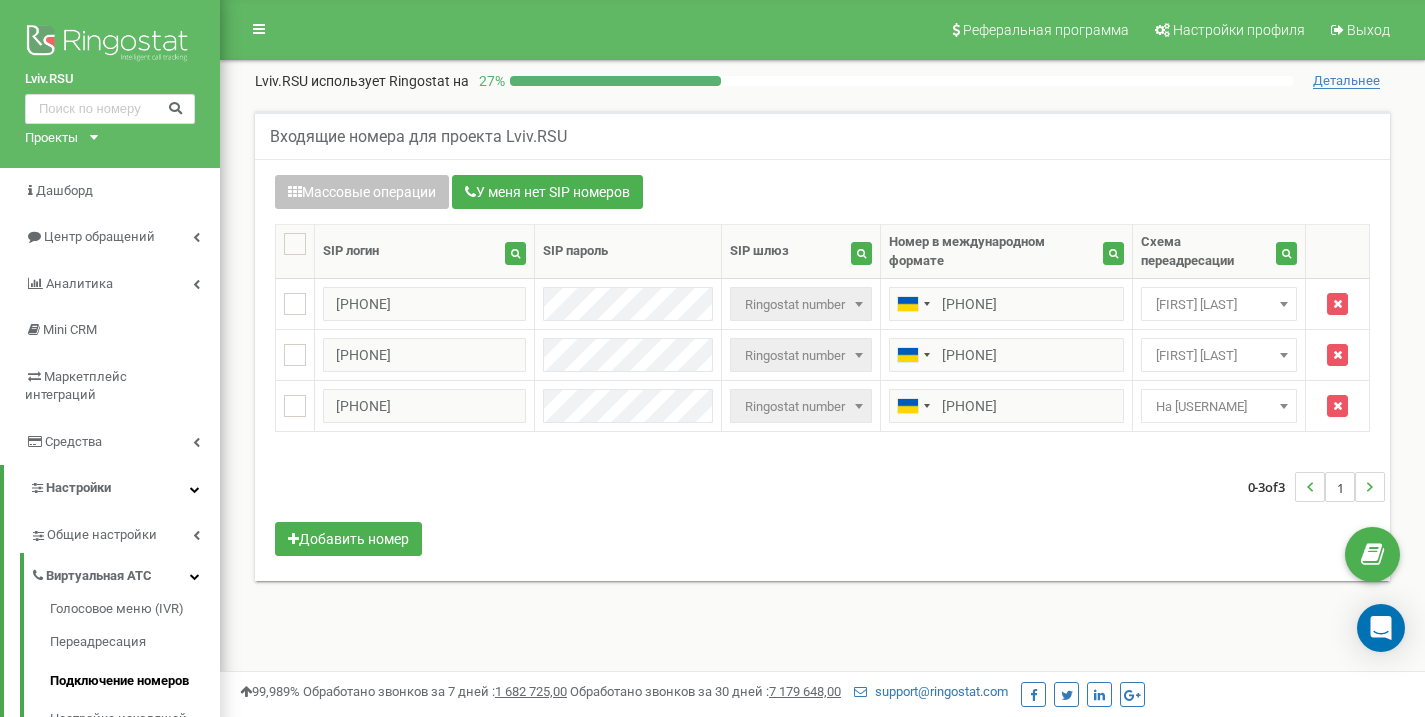 click on "0-3  of  3
1" at bounding box center (822, 487) 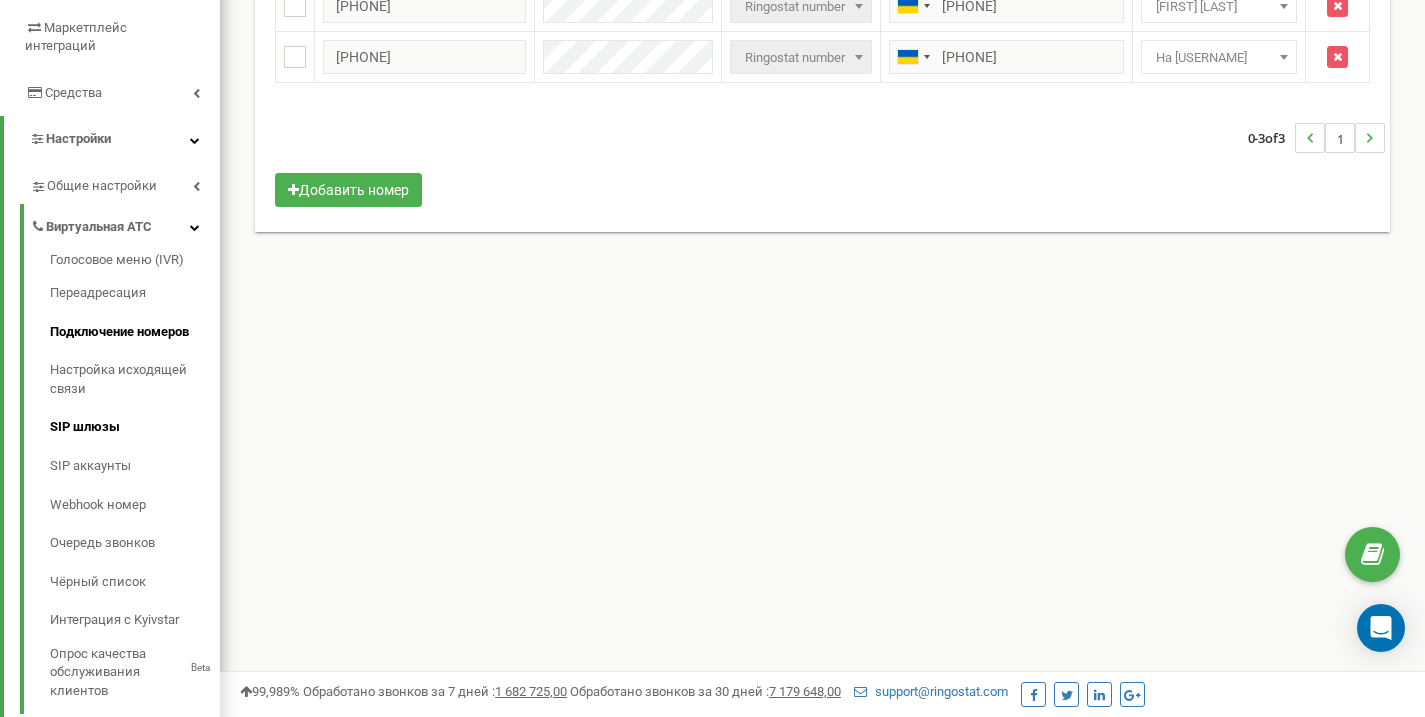 scroll, scrollTop: 386, scrollLeft: 0, axis: vertical 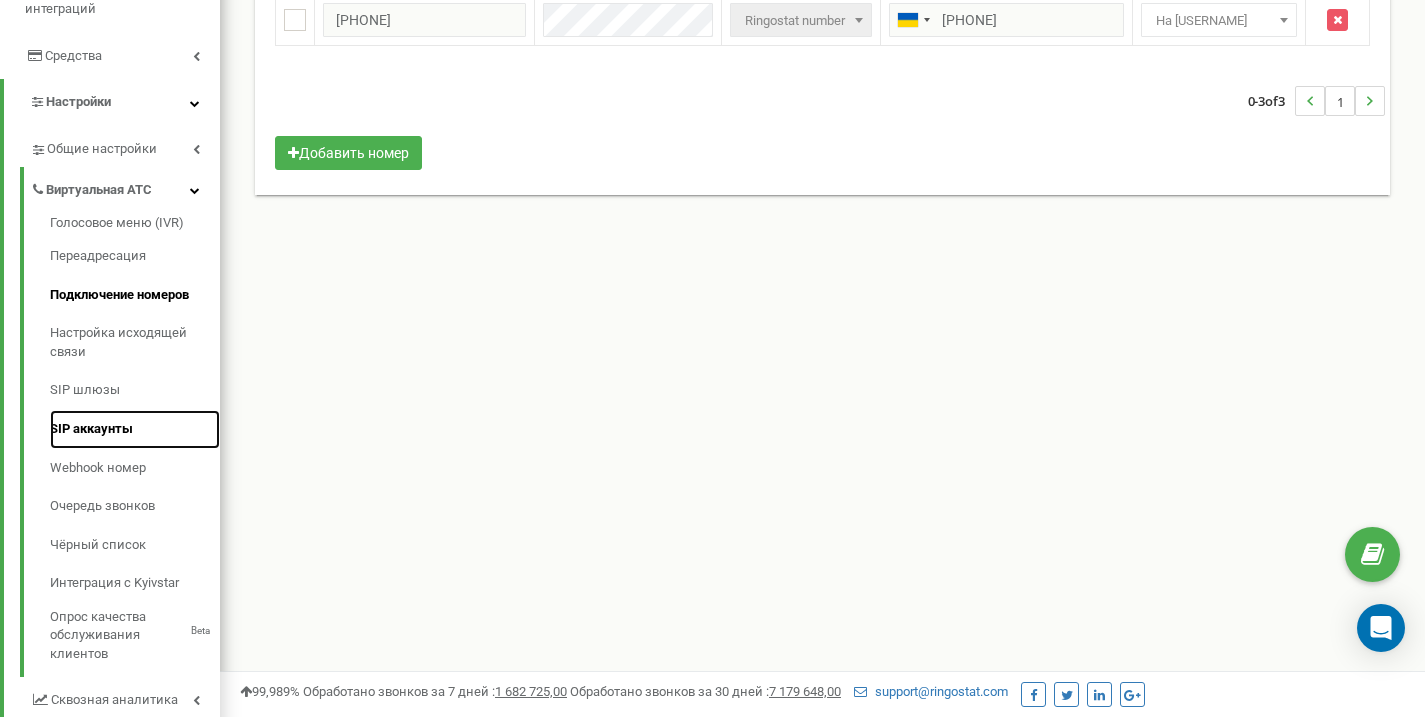 click on "SIP аккаунты" at bounding box center (135, 429) 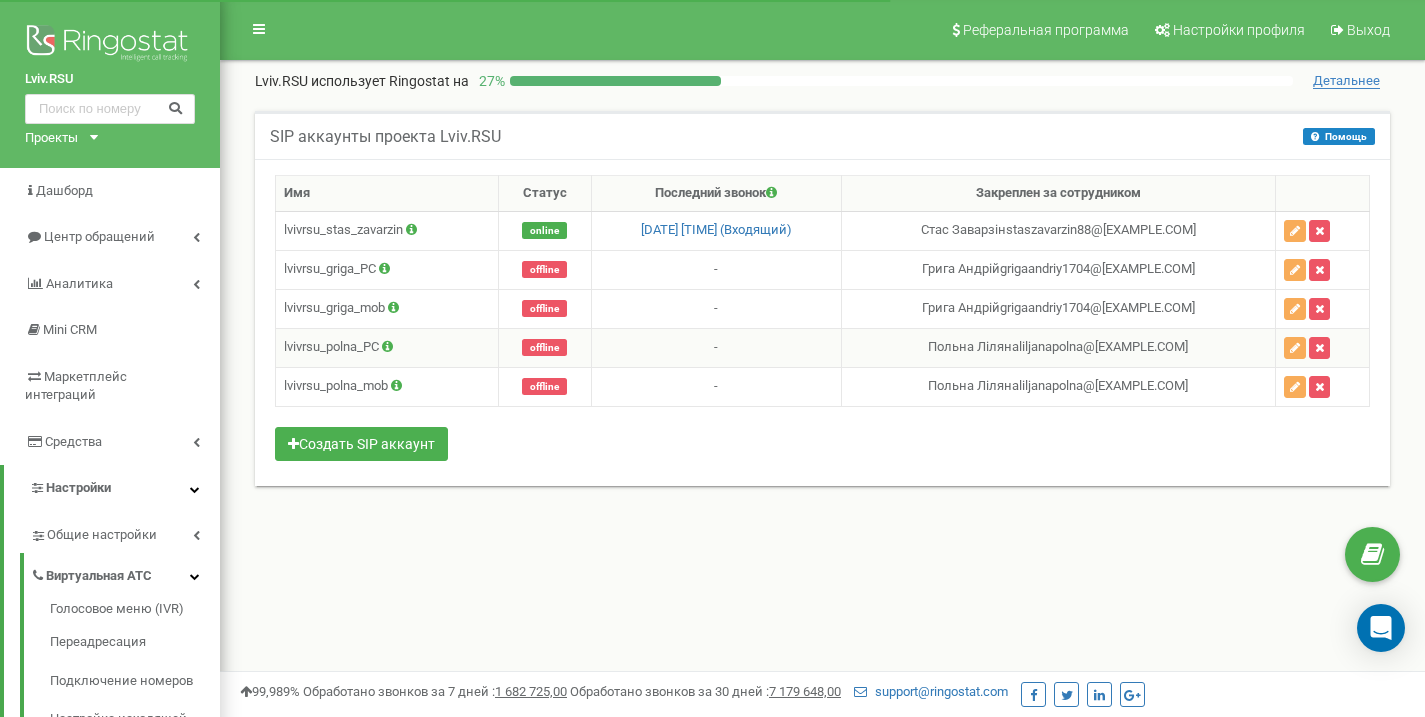 scroll, scrollTop: 0, scrollLeft: 0, axis: both 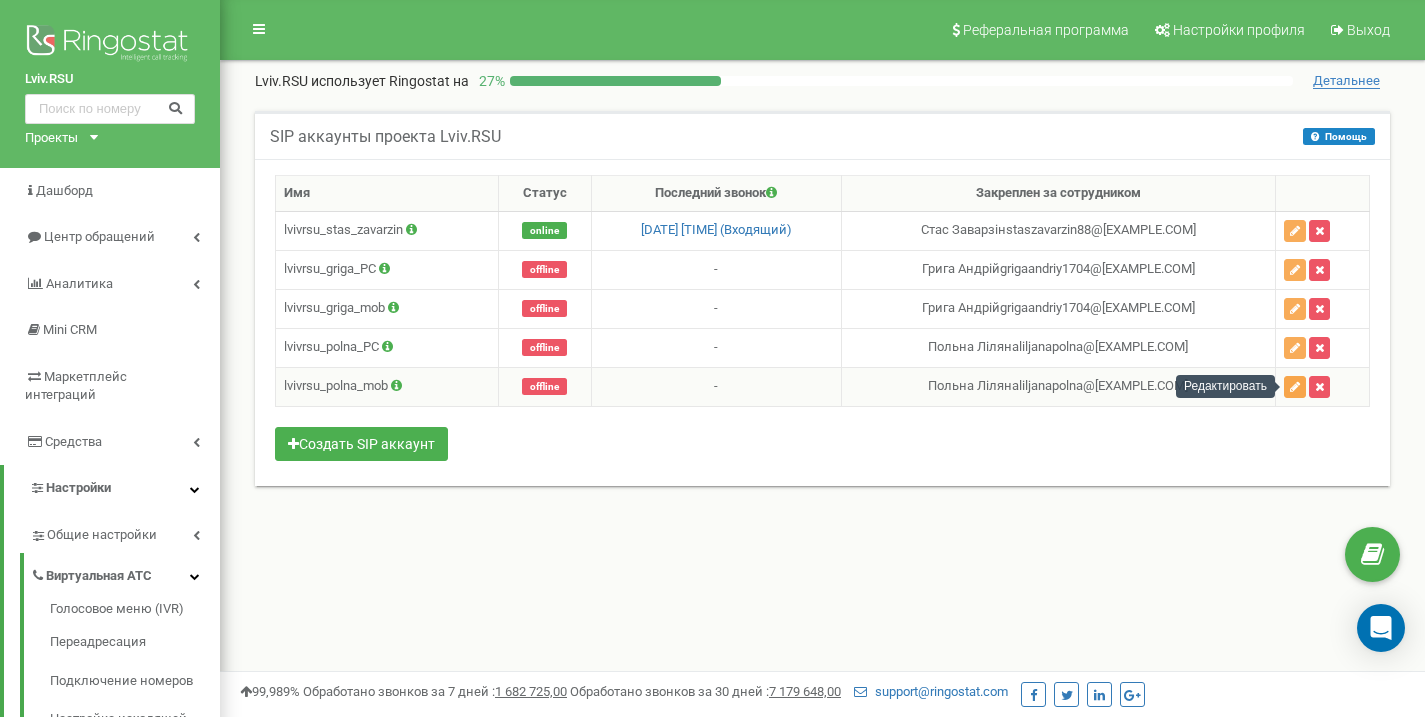 click at bounding box center (1295, 387) 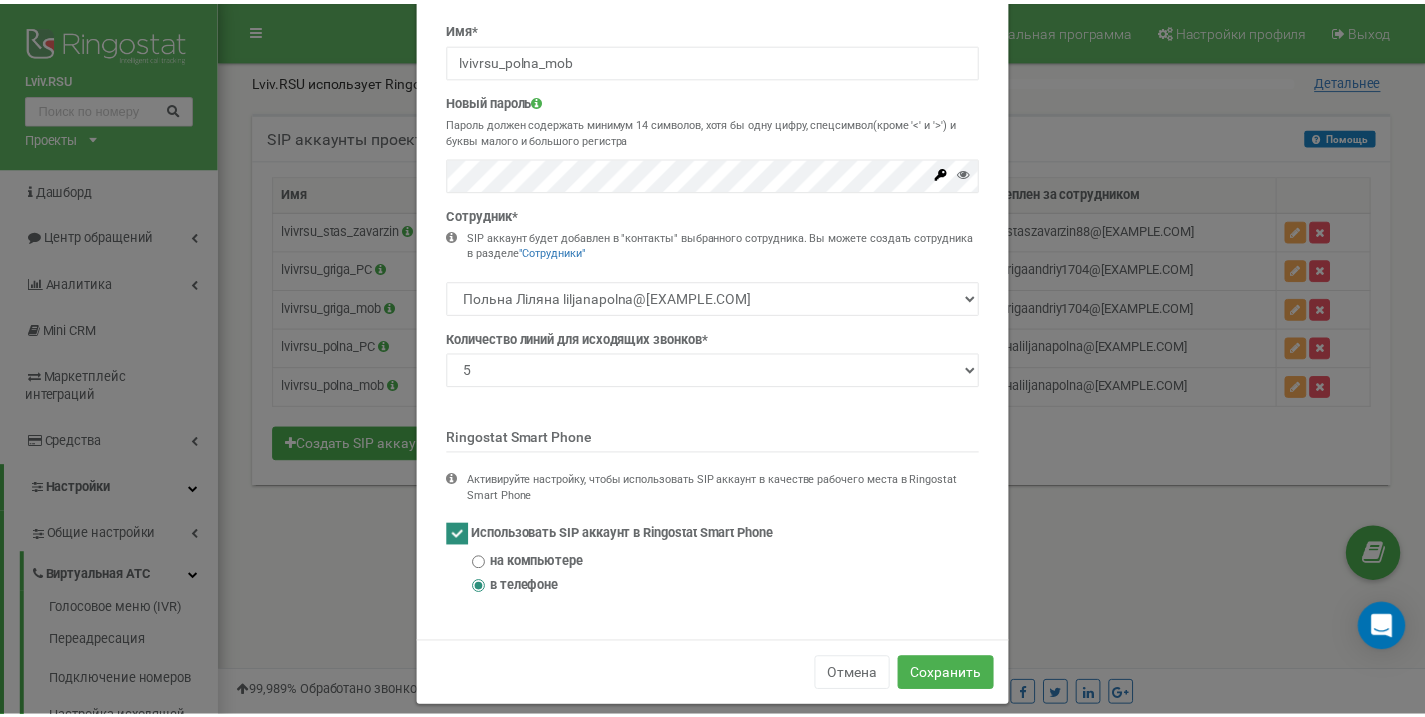 scroll, scrollTop: 103, scrollLeft: 0, axis: vertical 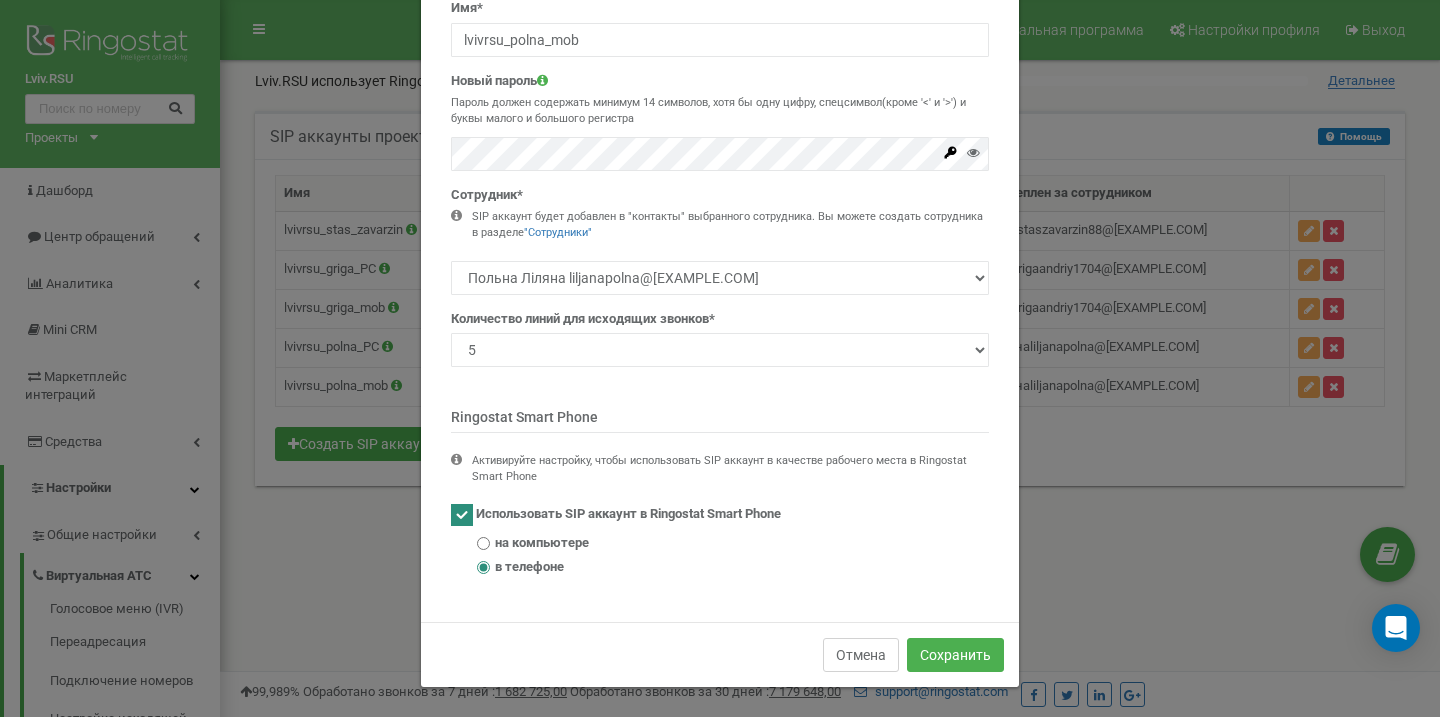 click on "Отмена" at bounding box center (861, 655) 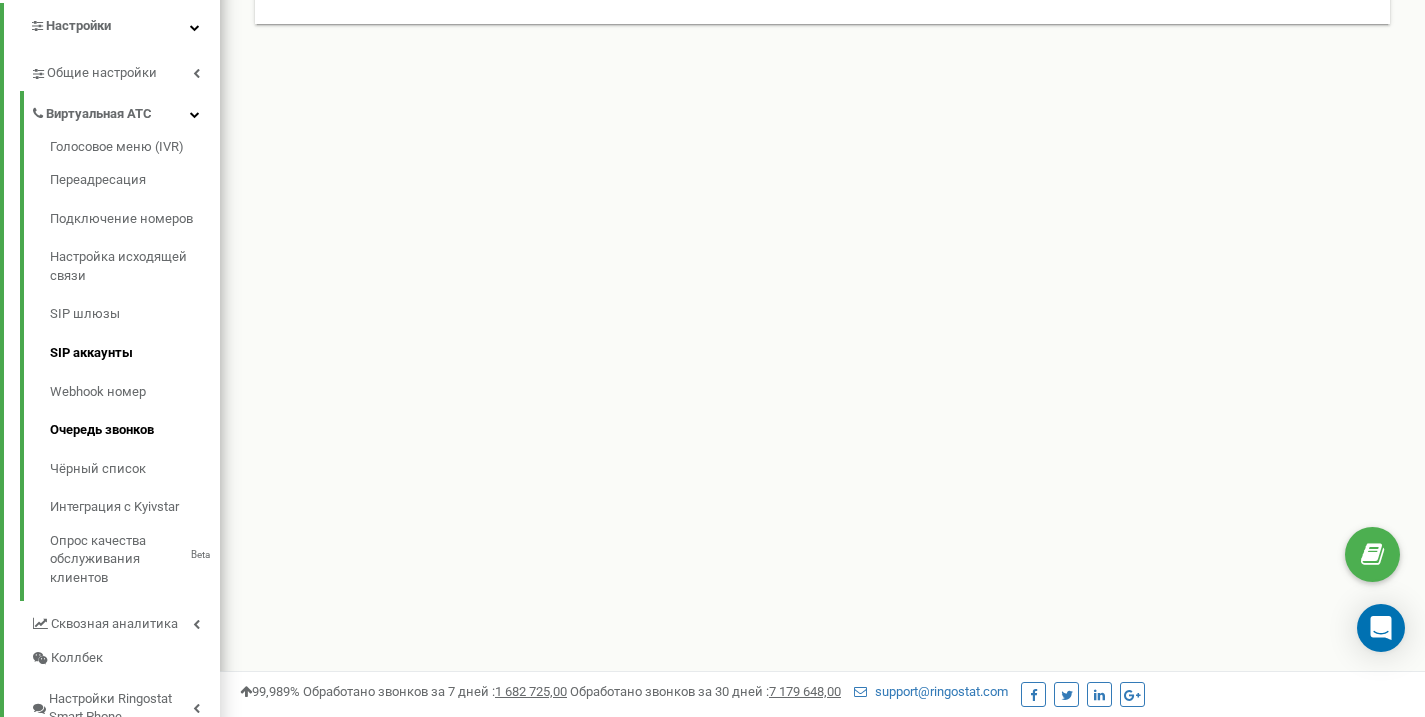 scroll, scrollTop: 467, scrollLeft: 0, axis: vertical 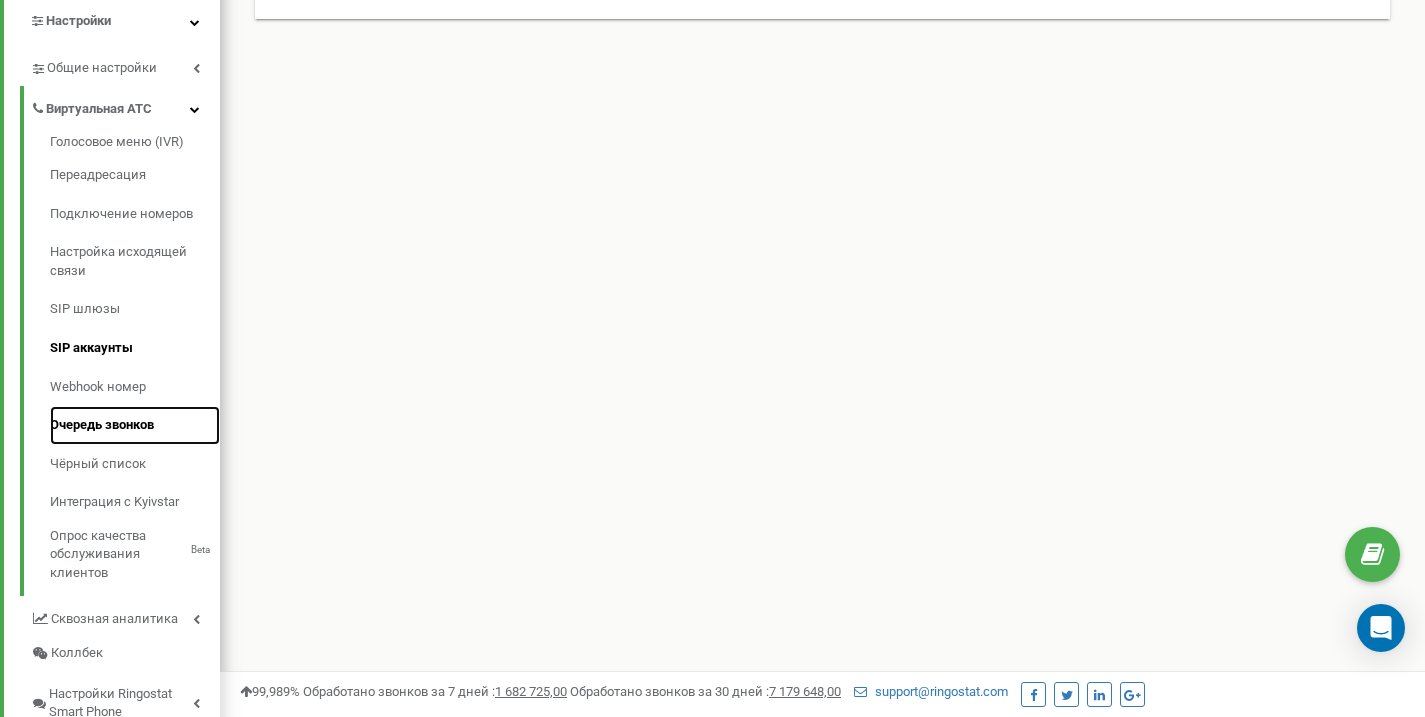 click on "Очередь звонков" at bounding box center (135, 425) 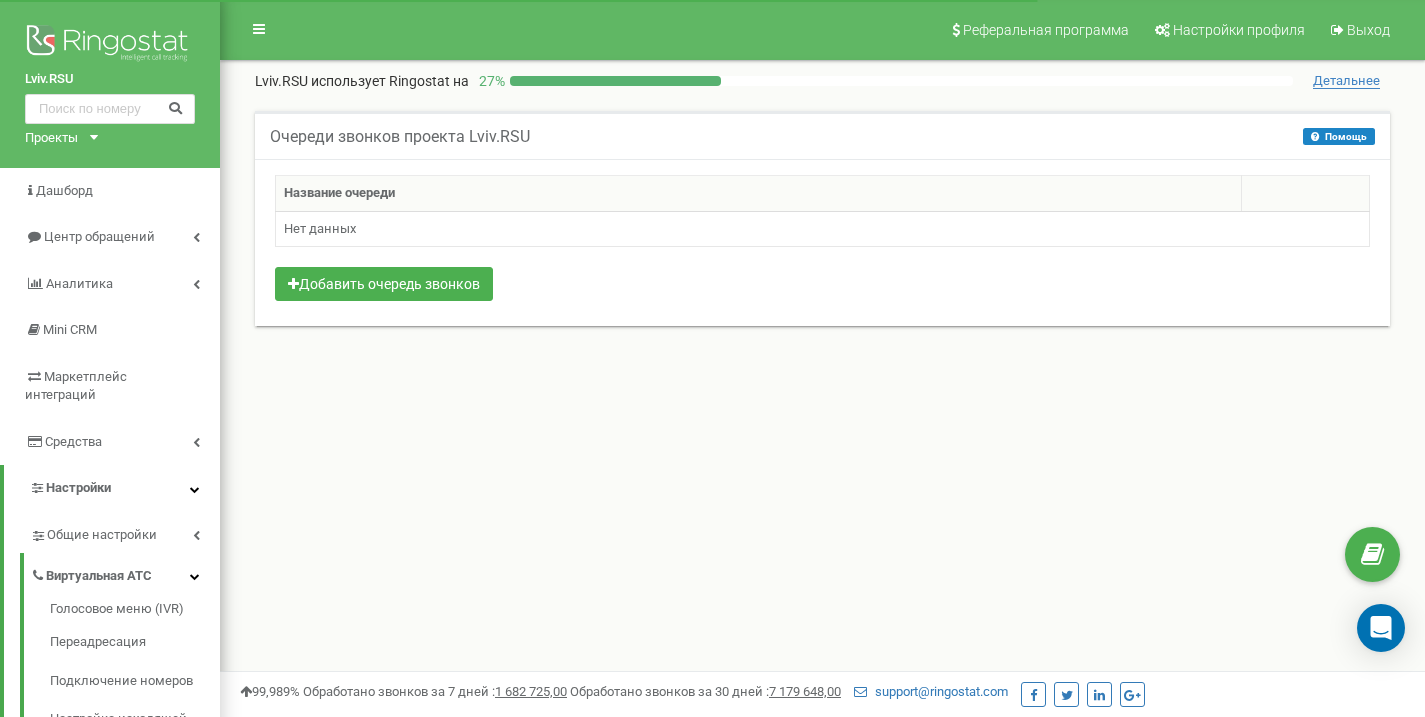 scroll, scrollTop: 0, scrollLeft: 0, axis: both 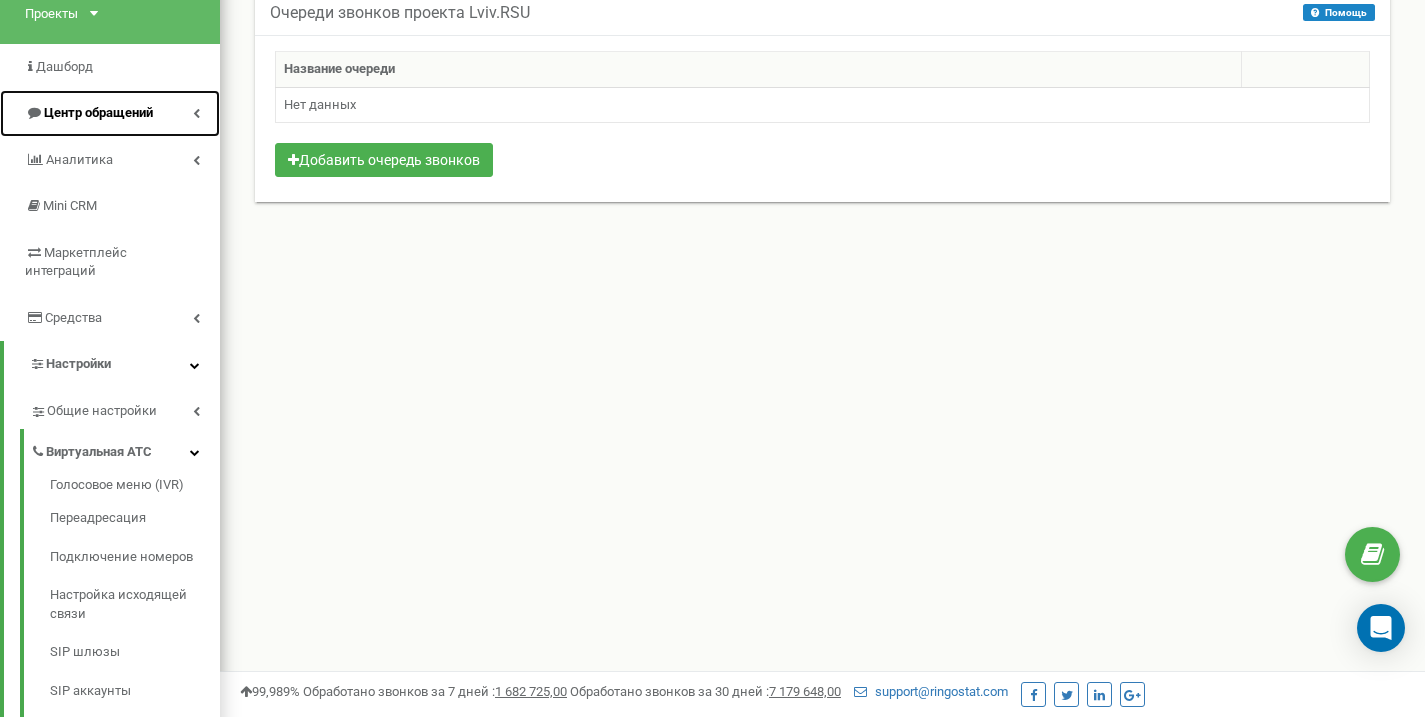click at bounding box center [196, 113] 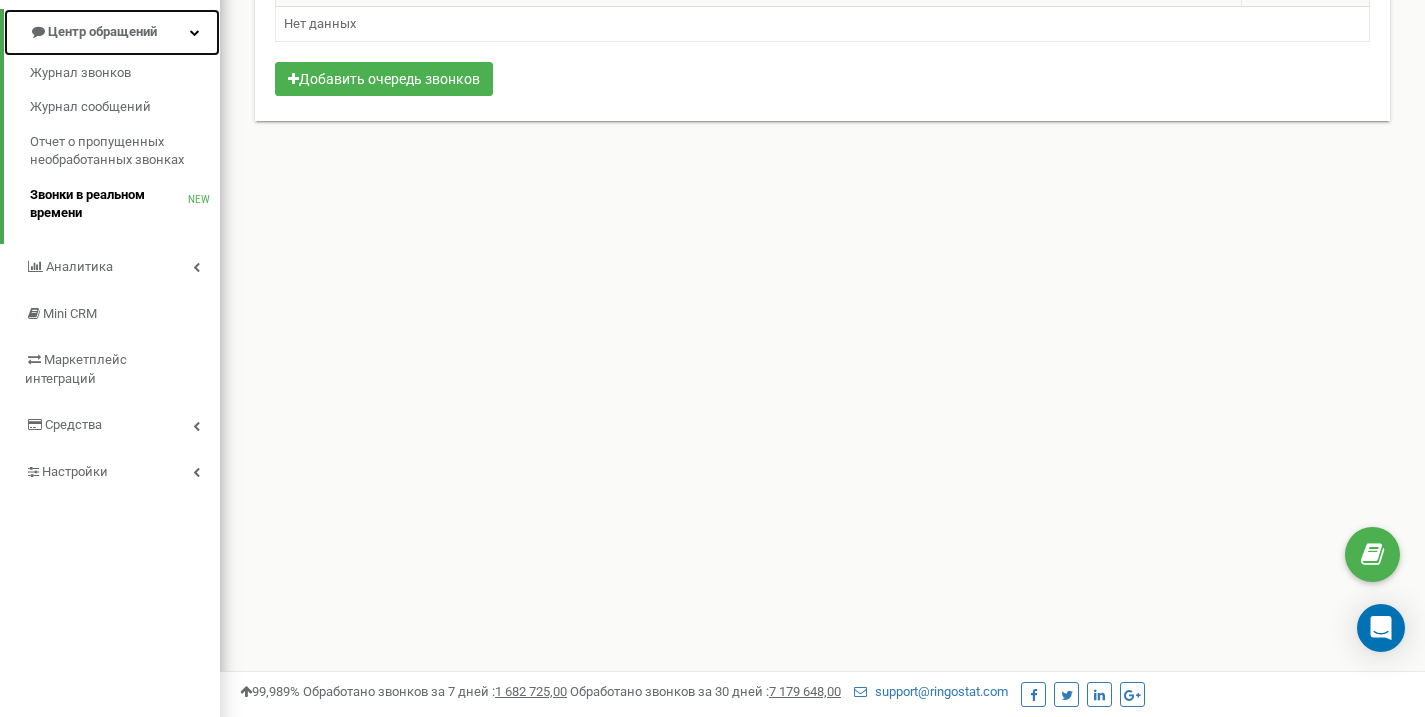 scroll, scrollTop: 212, scrollLeft: 0, axis: vertical 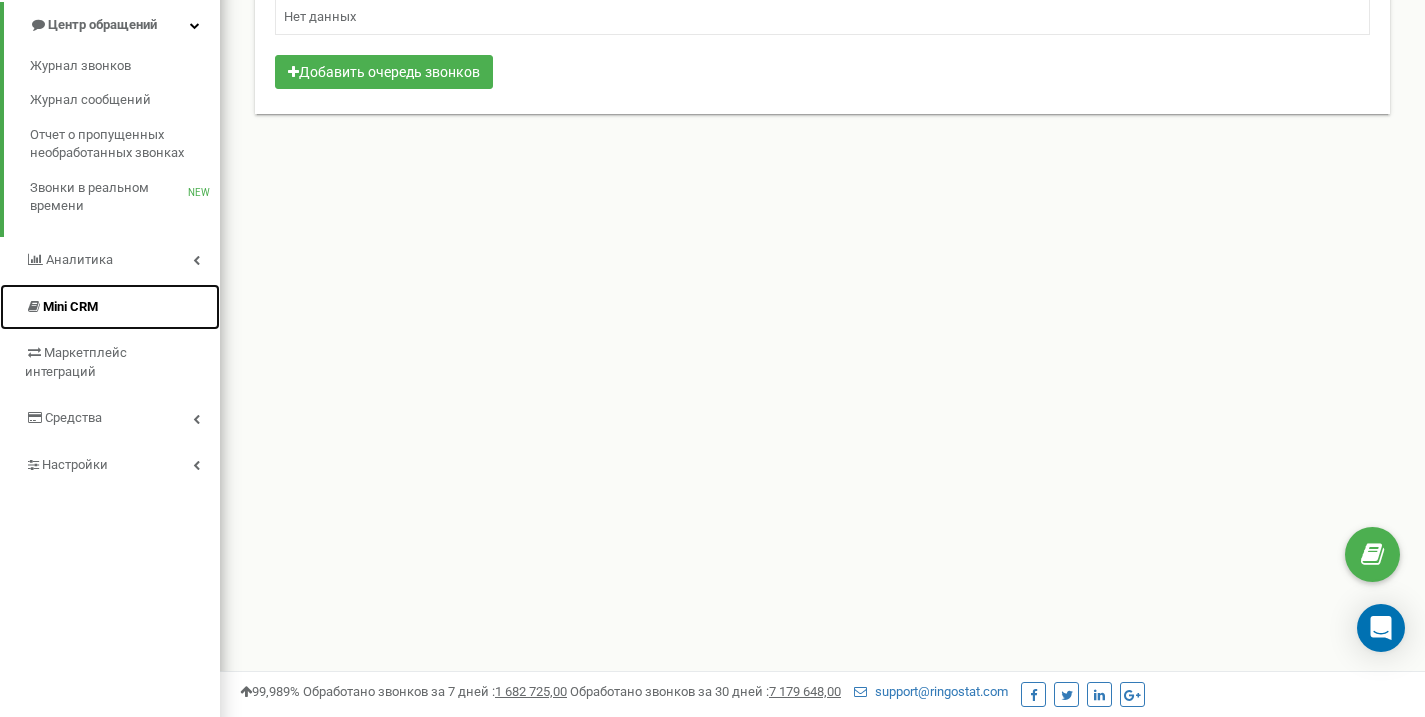 click on "Mini CRM" at bounding box center (110, 307) 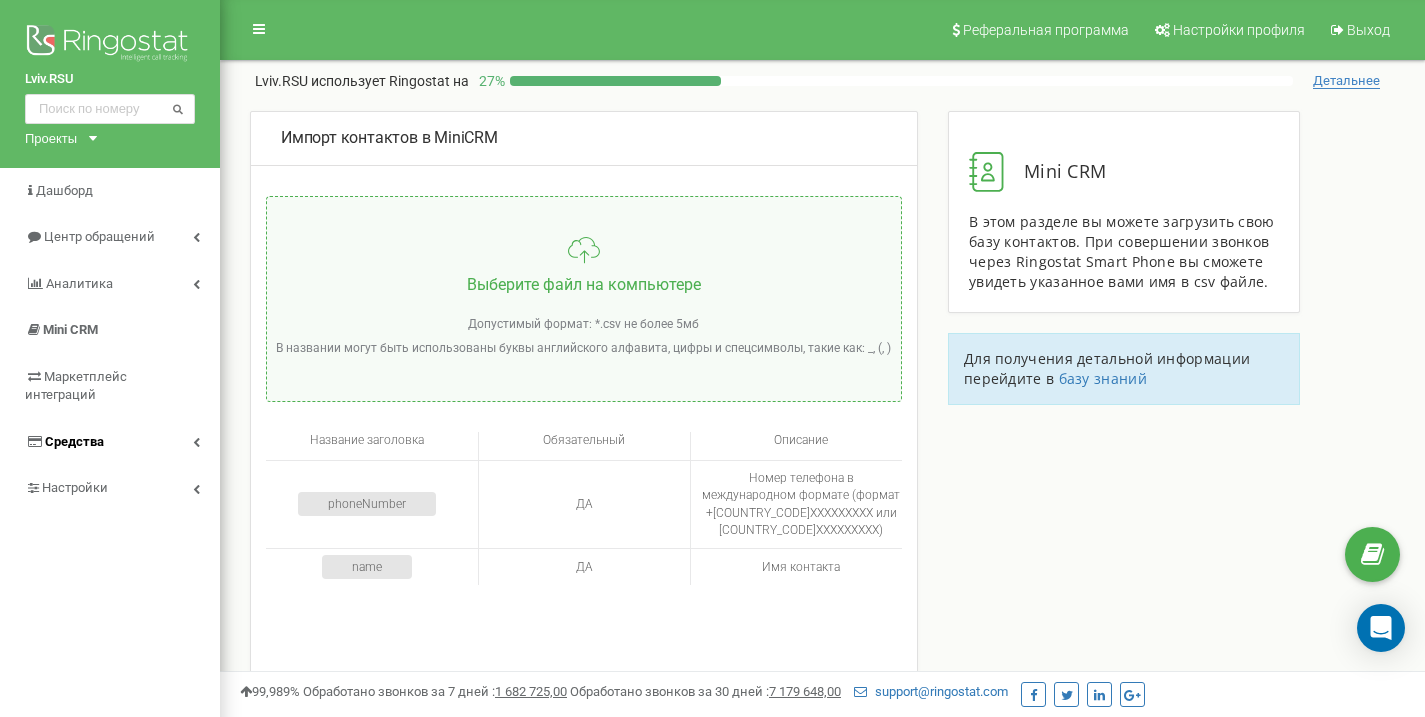 scroll, scrollTop: 0, scrollLeft: 0, axis: both 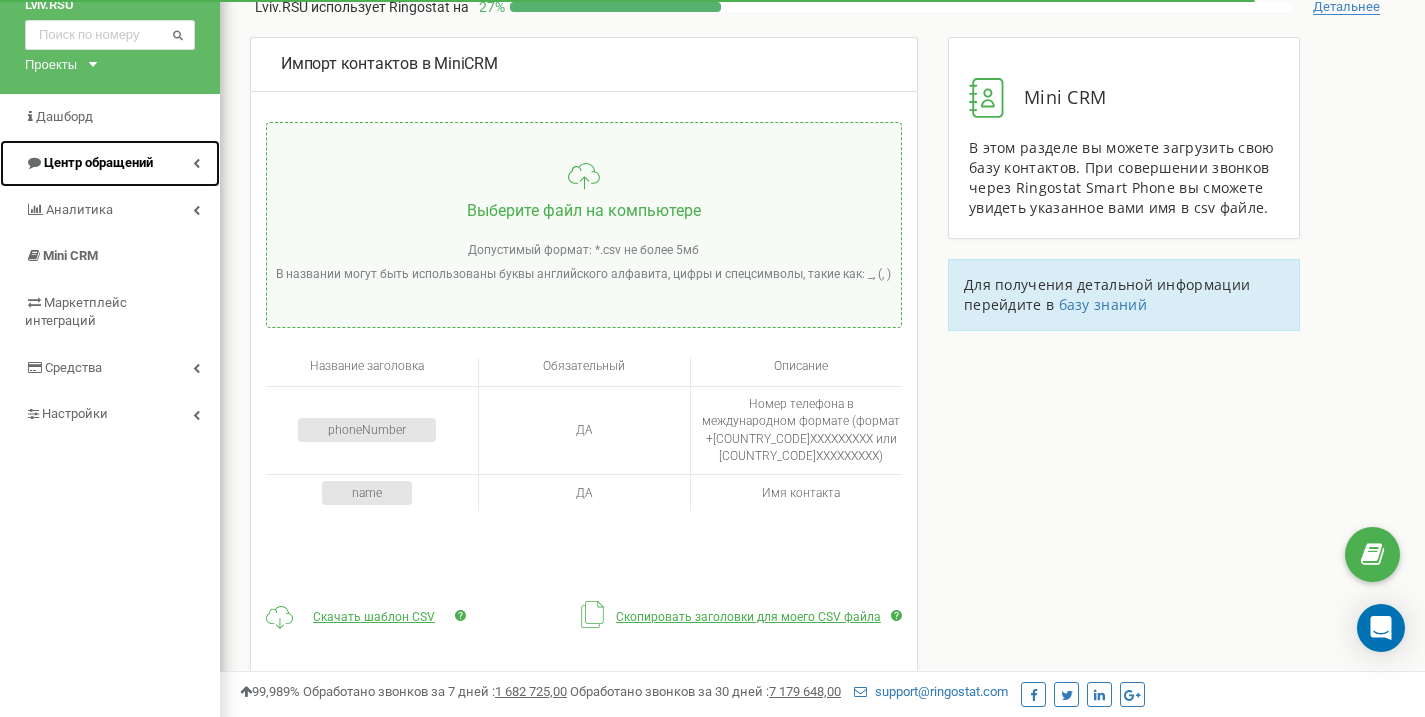 click on "Центр обращений" at bounding box center [110, 163] 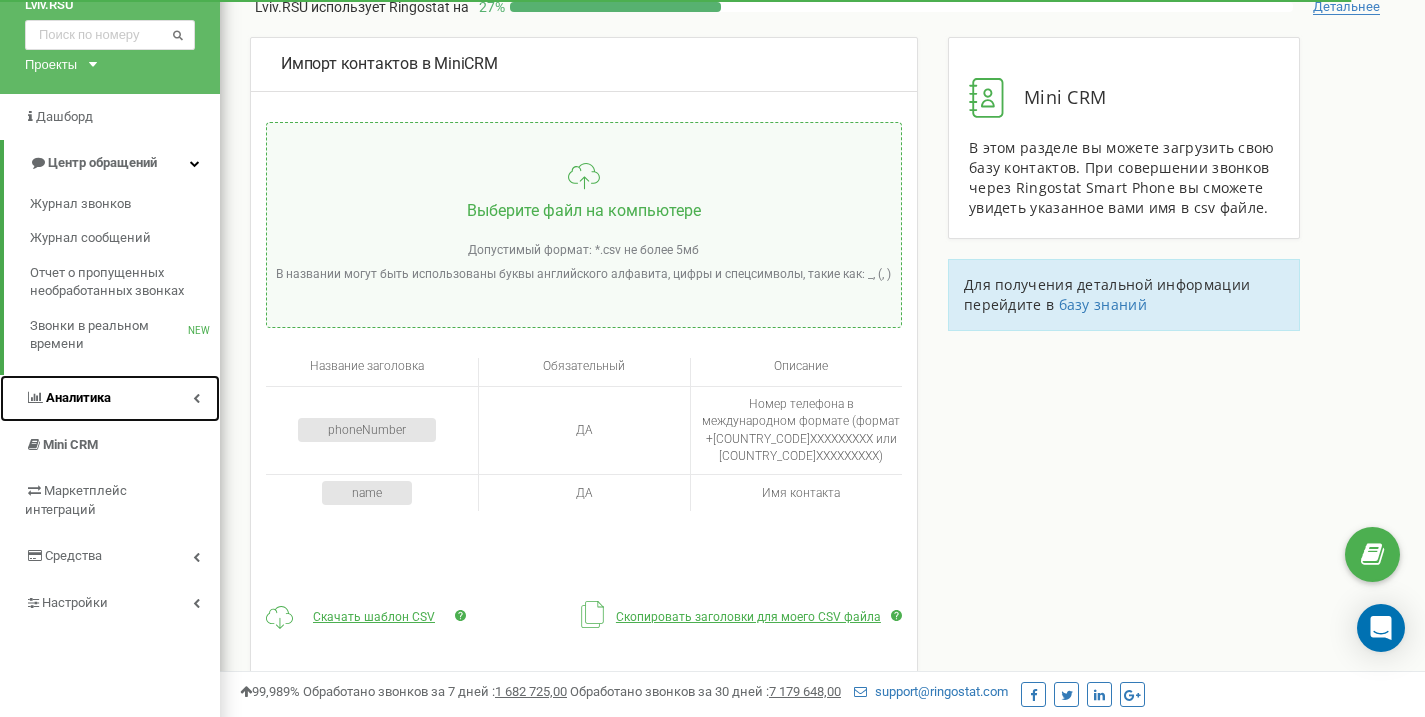 click on "Аналитика" at bounding box center (110, 398) 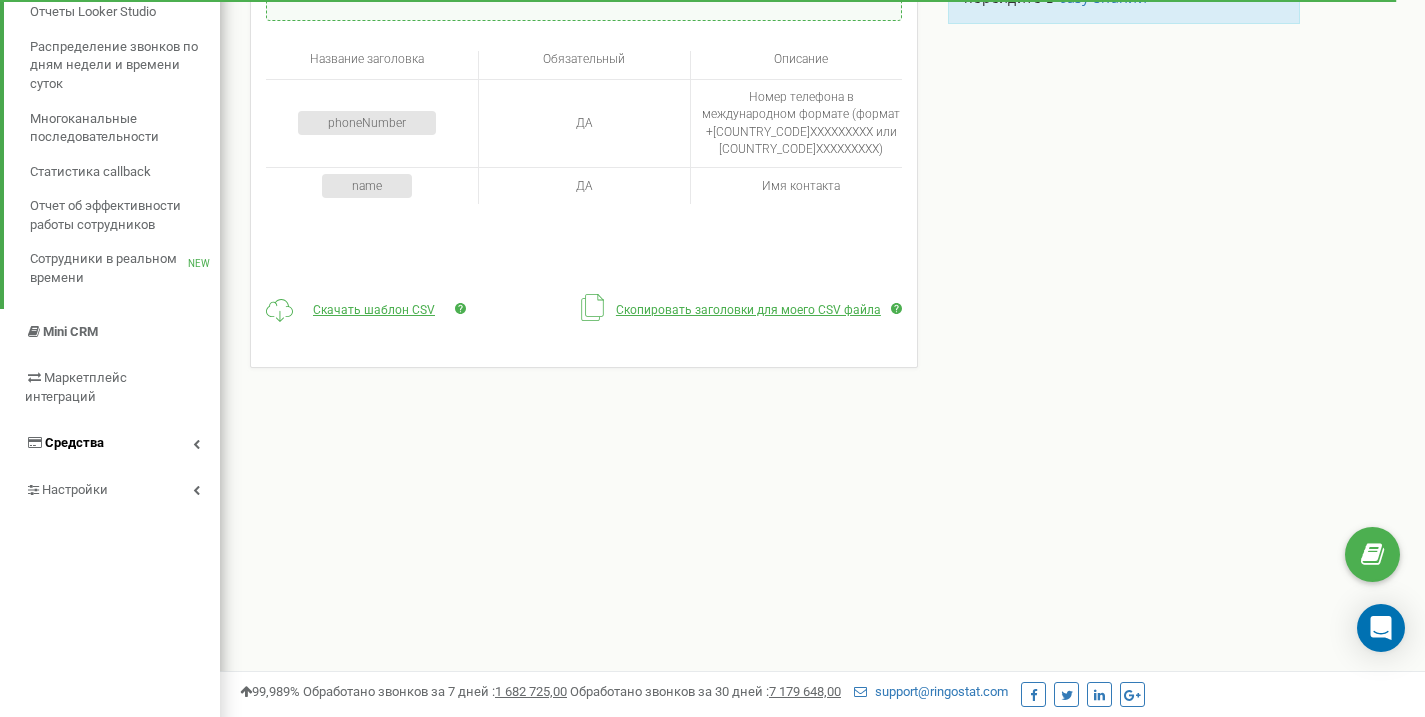 scroll, scrollTop: 384, scrollLeft: 0, axis: vertical 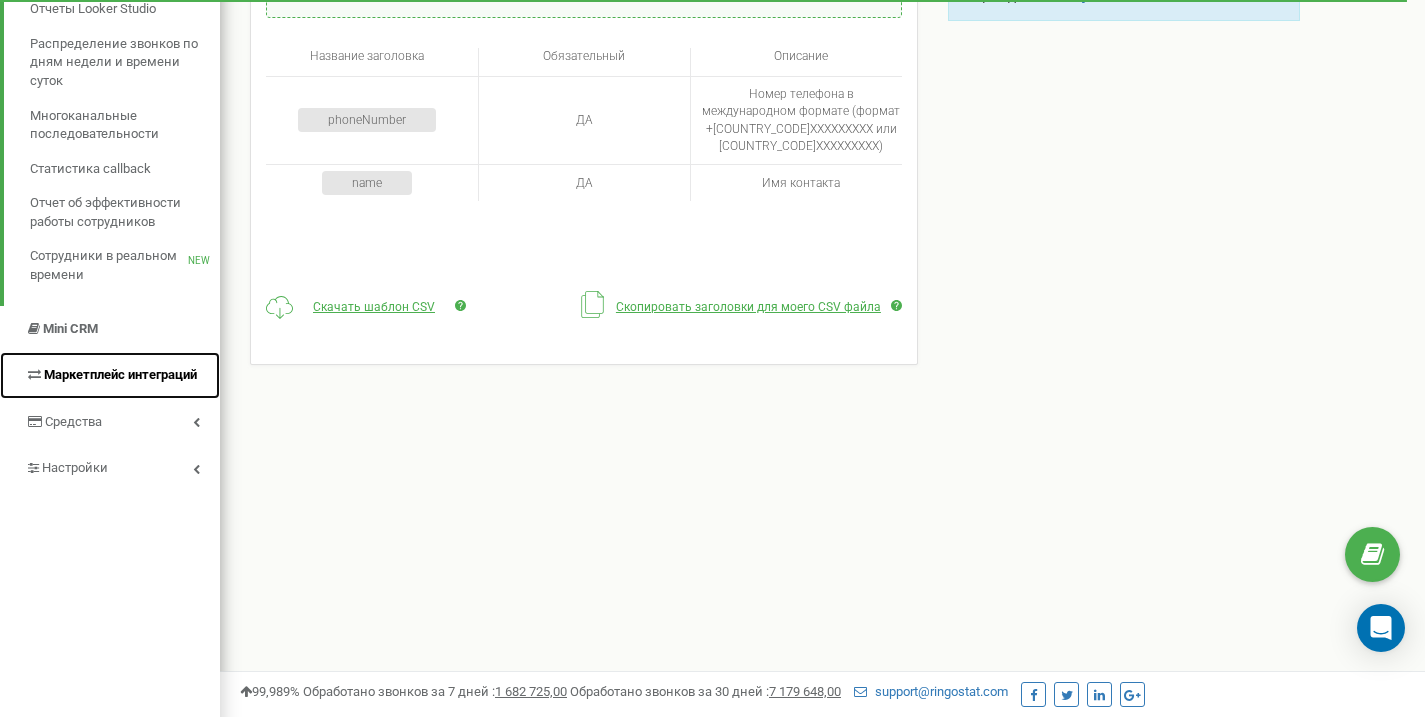 click on "Маркетплейс интеграций" at bounding box center [120, 374] 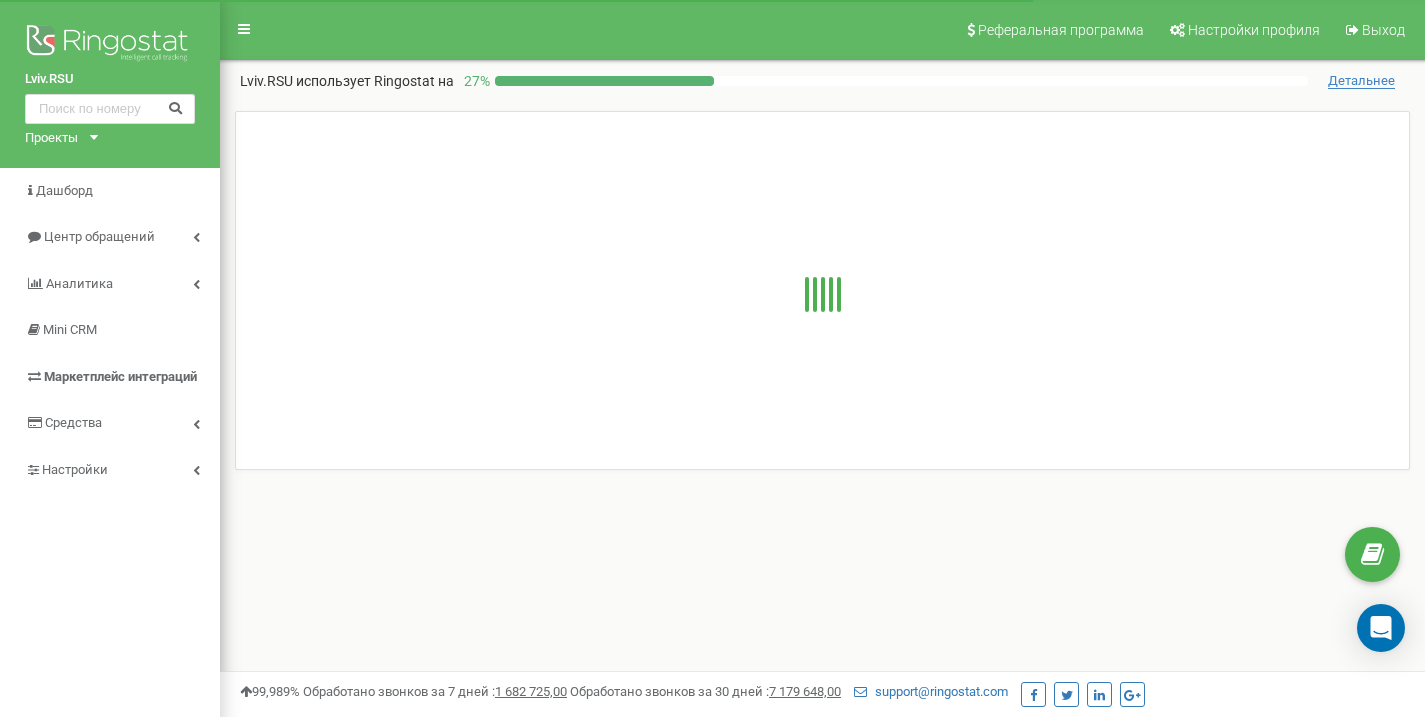 scroll, scrollTop: 0, scrollLeft: 0, axis: both 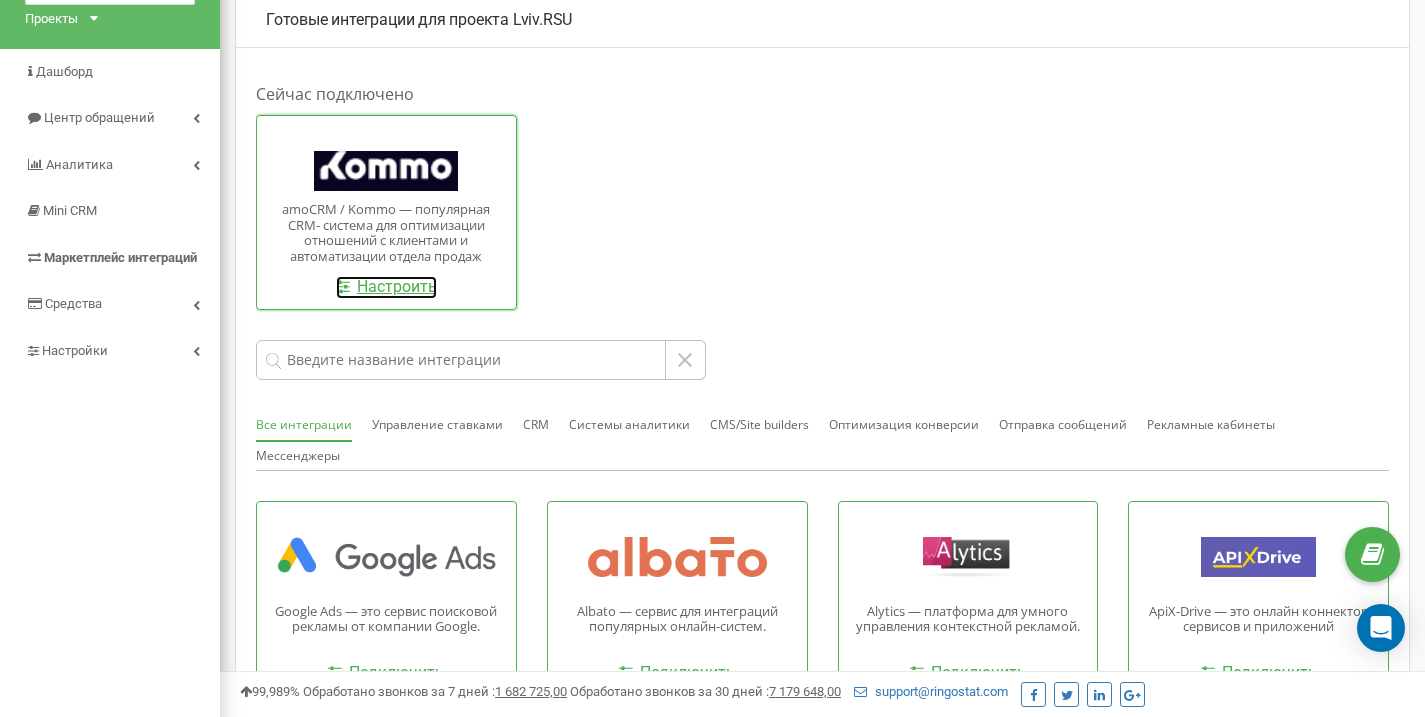 click on "Настроить" at bounding box center [386, 287] 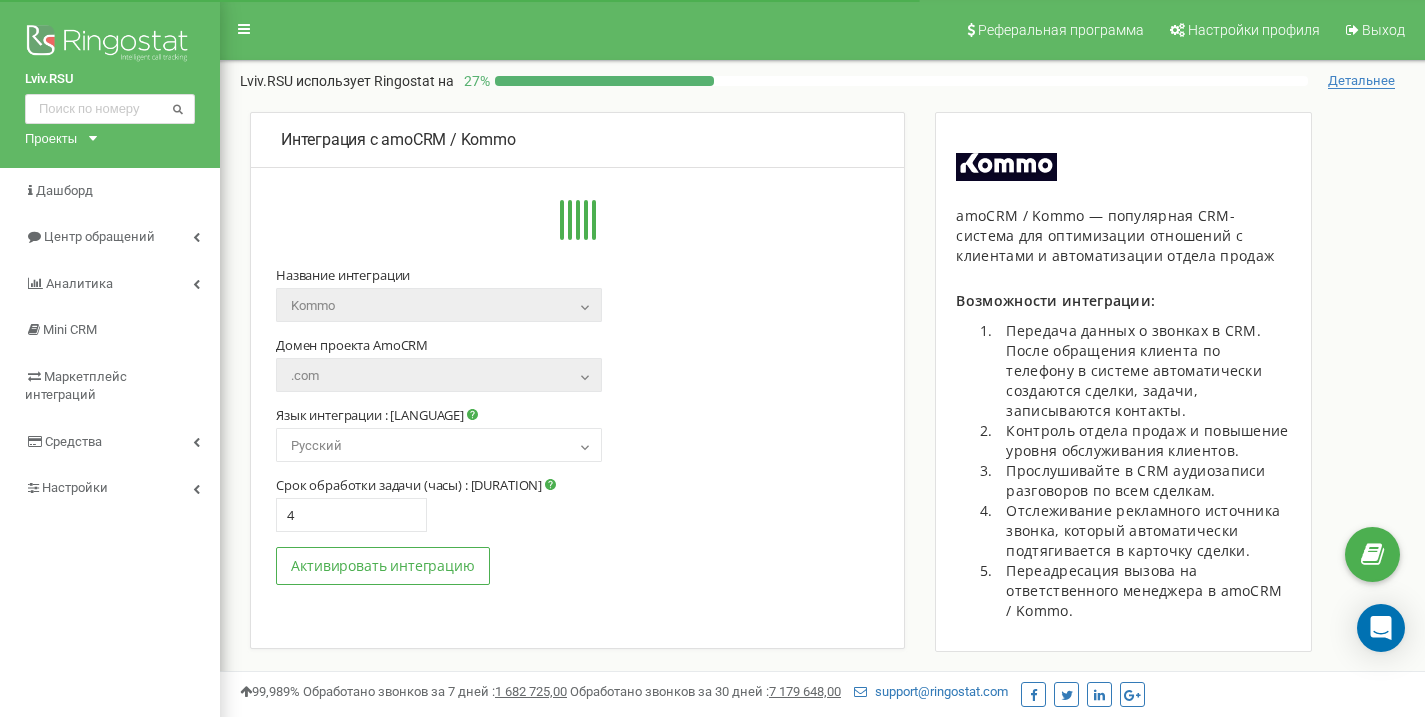 scroll, scrollTop: 0, scrollLeft: 0, axis: both 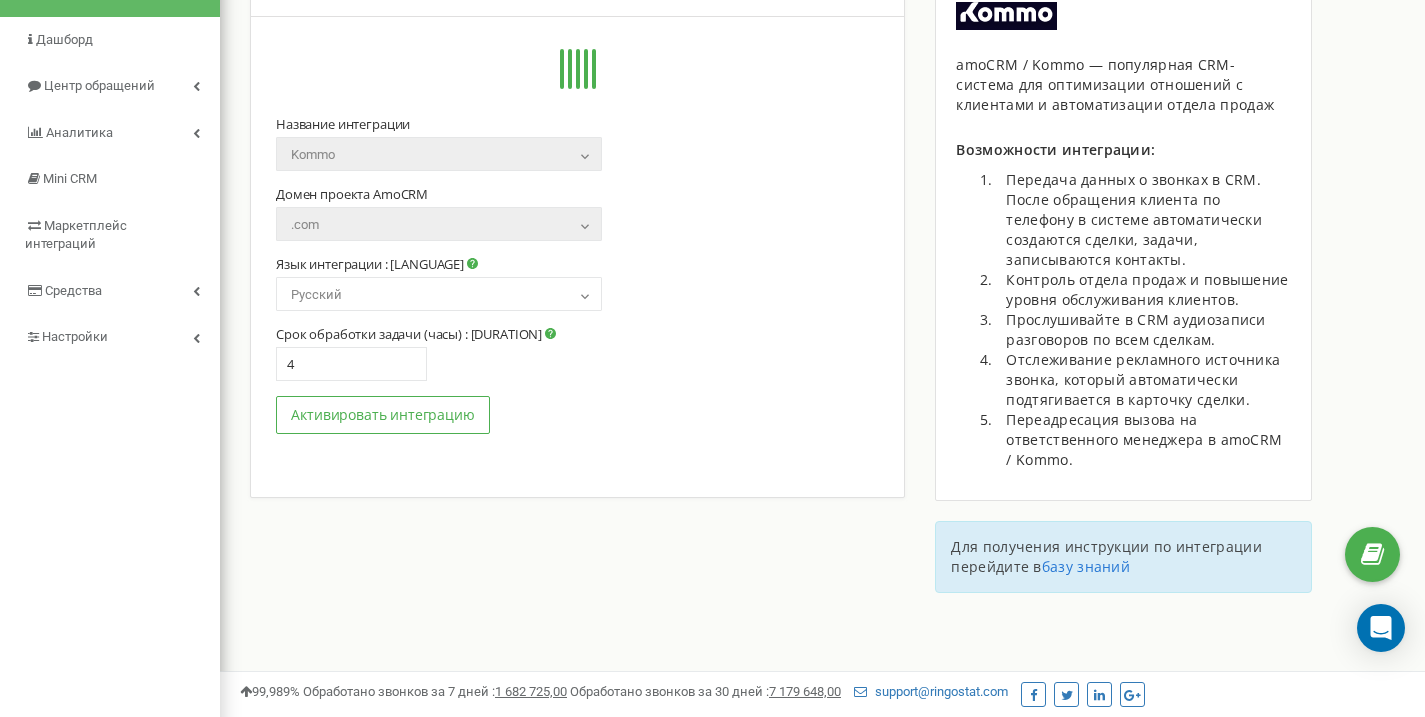 select on "en" 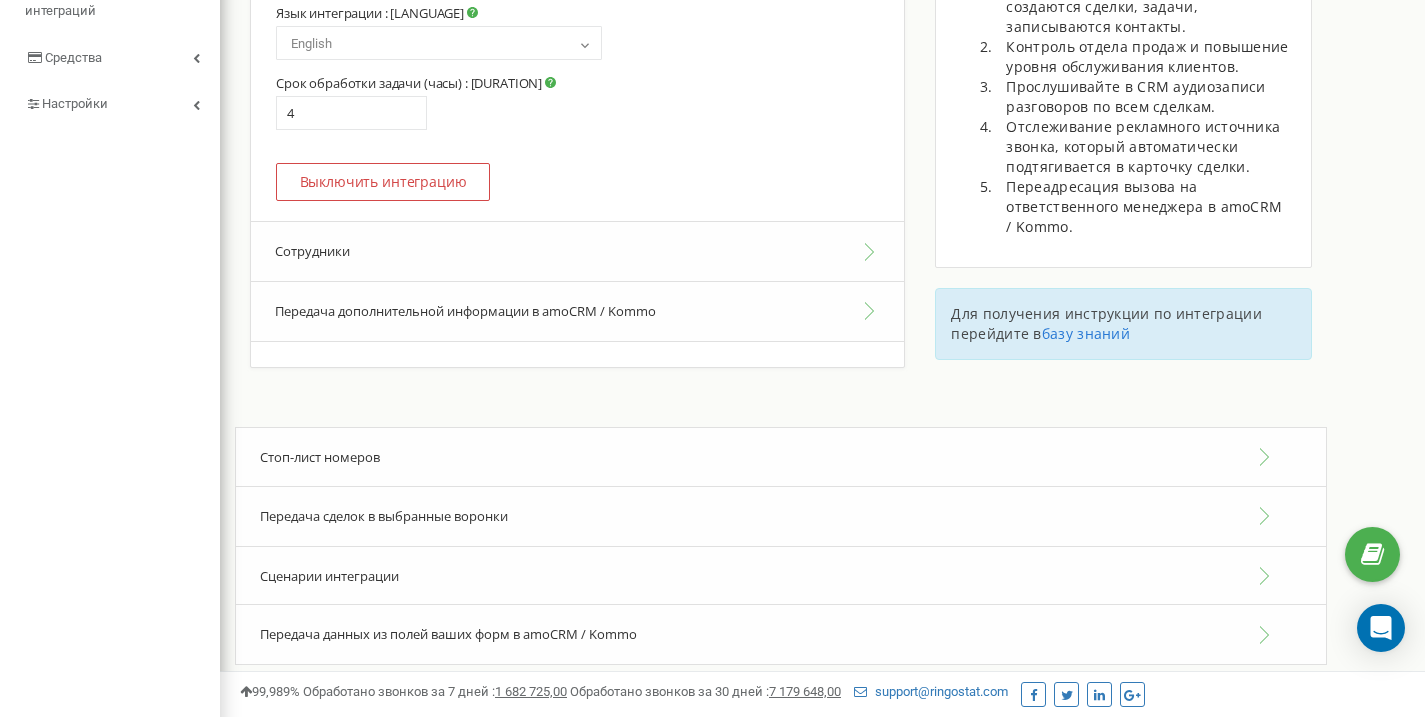 scroll, scrollTop: 381, scrollLeft: 0, axis: vertical 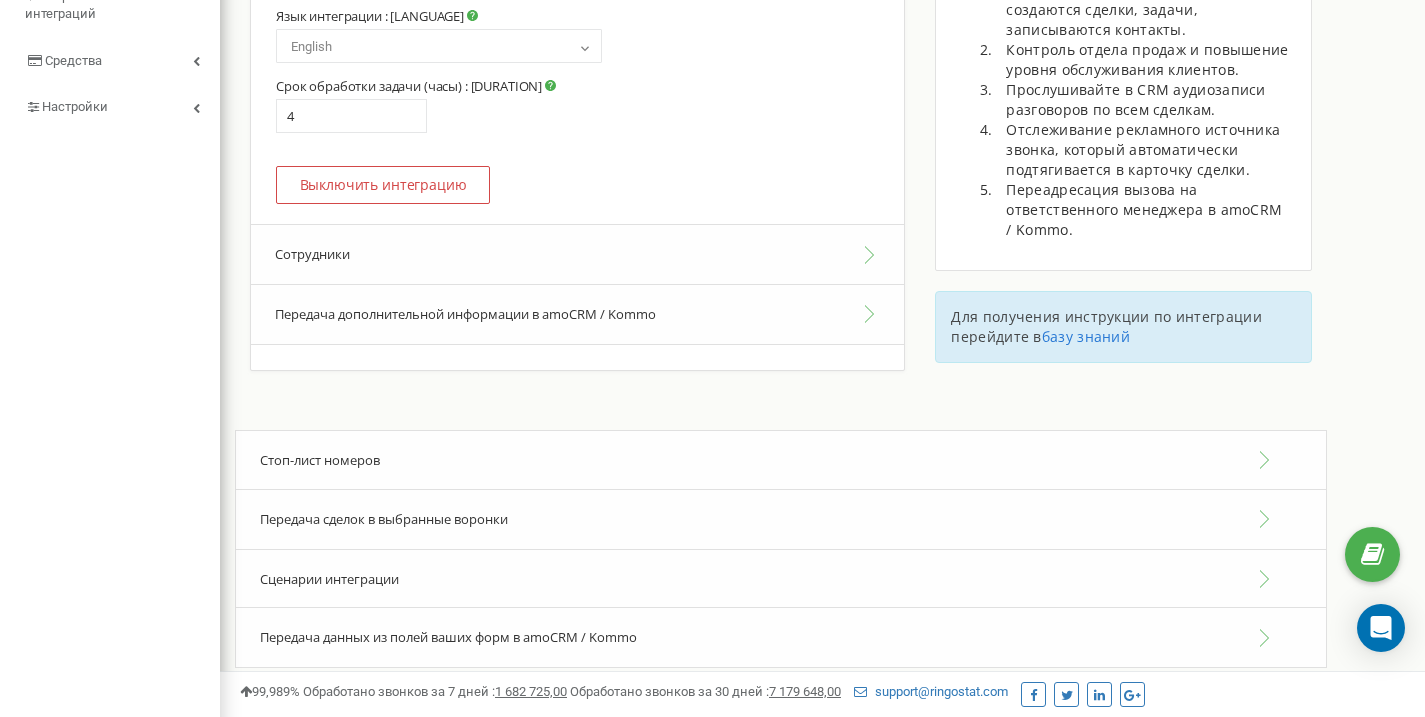 click on "Сотрудники" at bounding box center [577, 254] 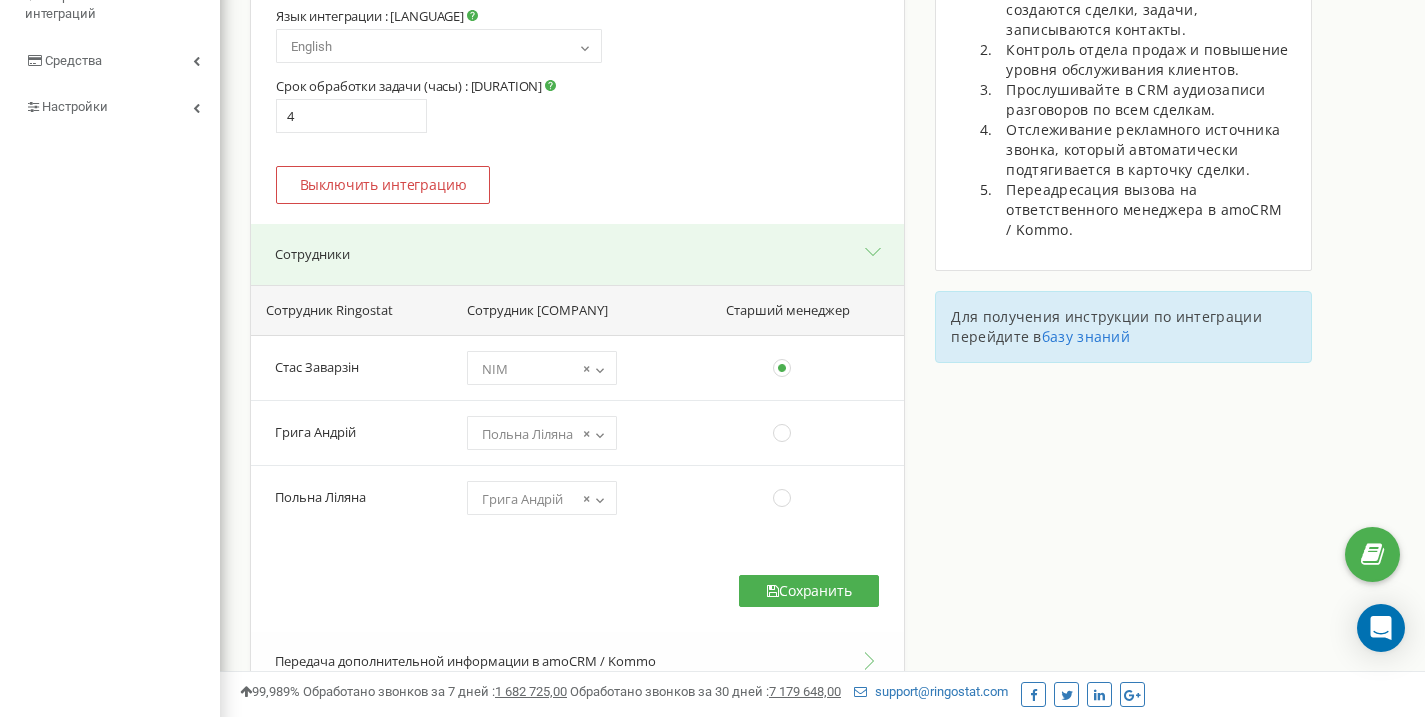 type 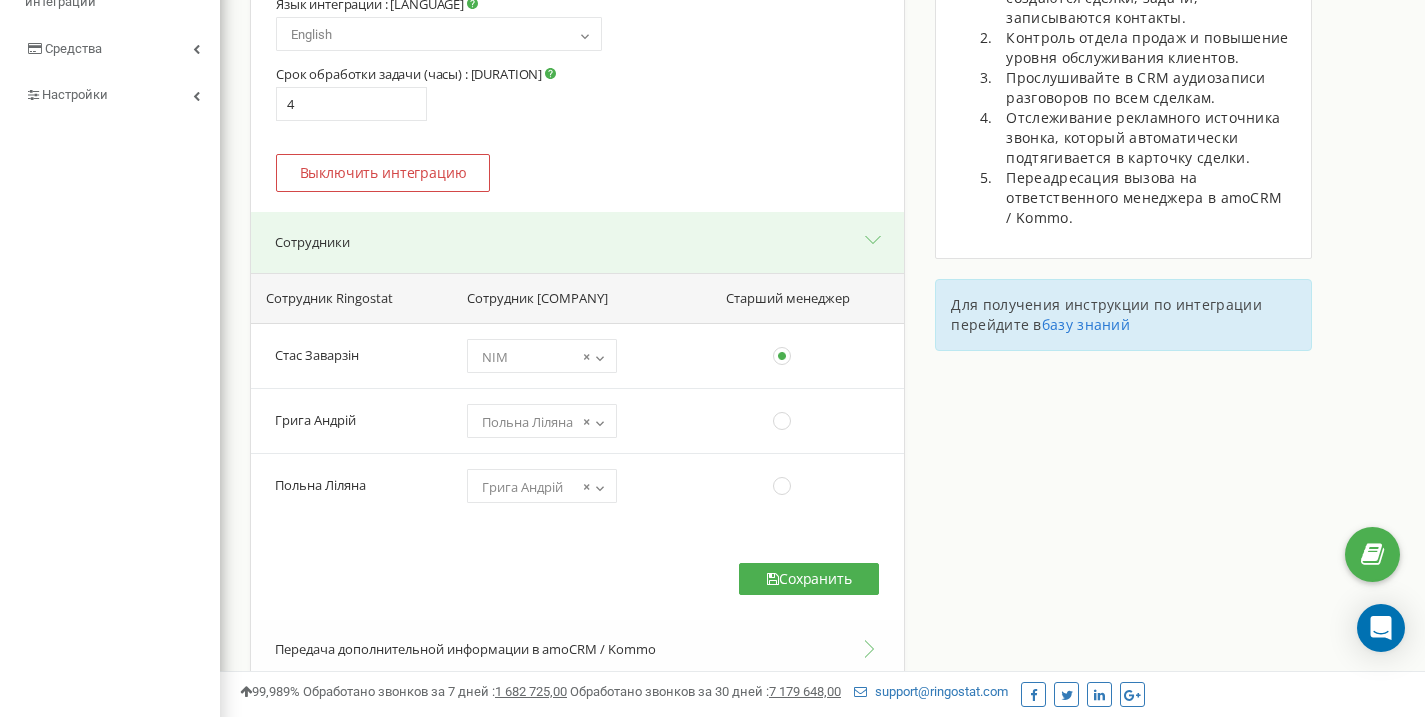 scroll, scrollTop: 398, scrollLeft: 0, axis: vertical 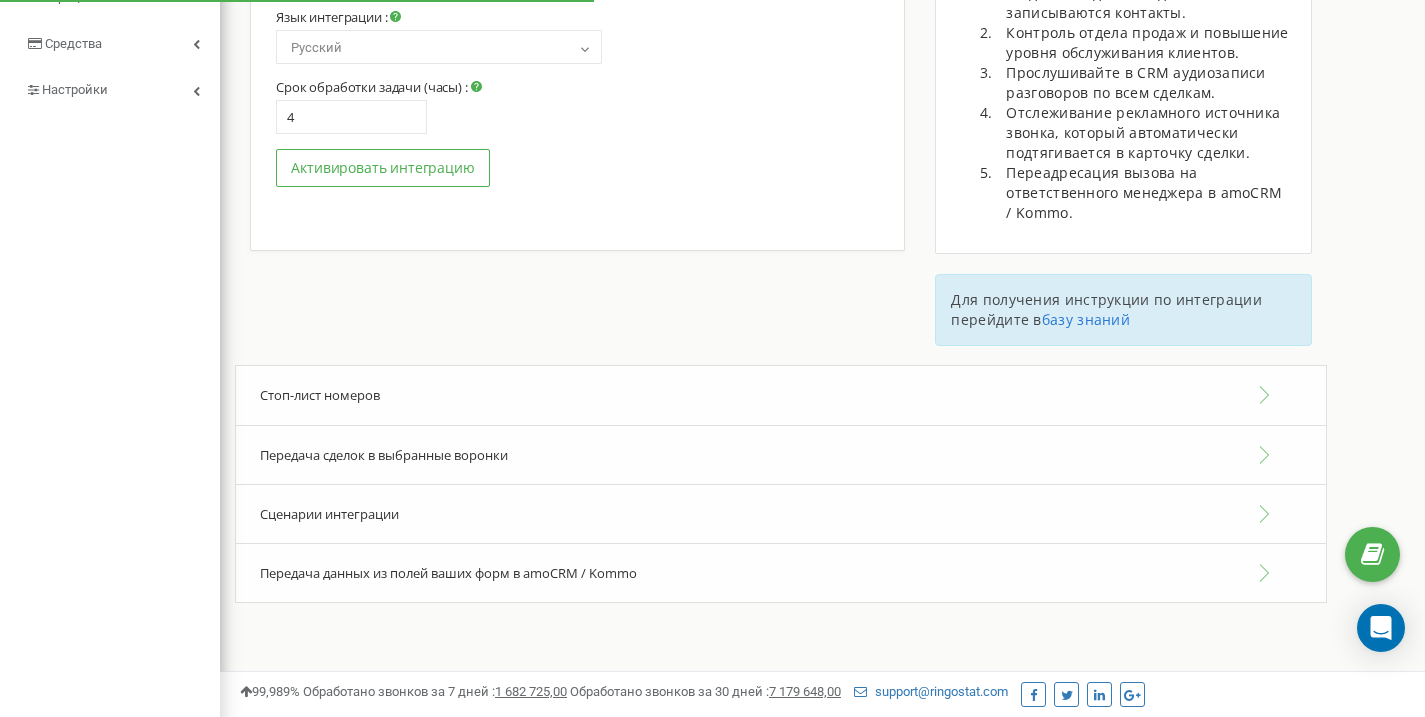 select on "en" 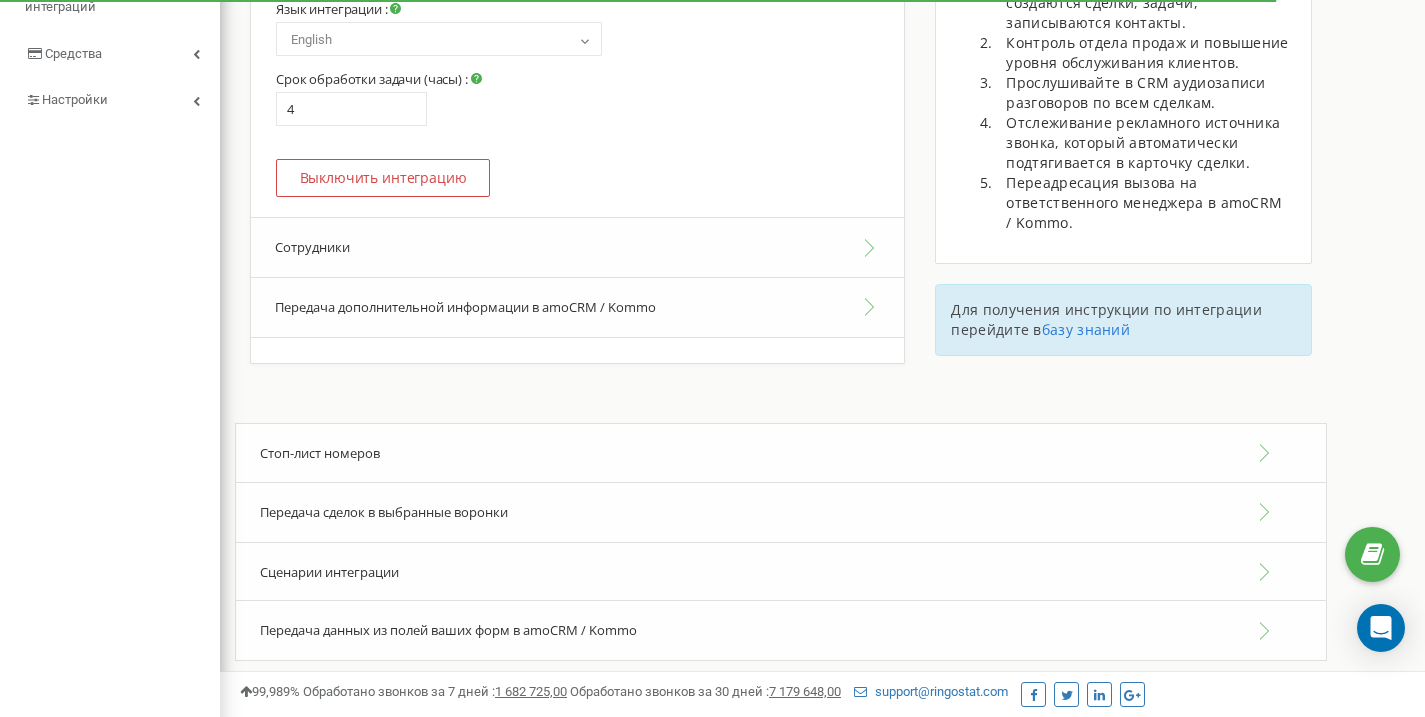 scroll, scrollTop: 394, scrollLeft: 0, axis: vertical 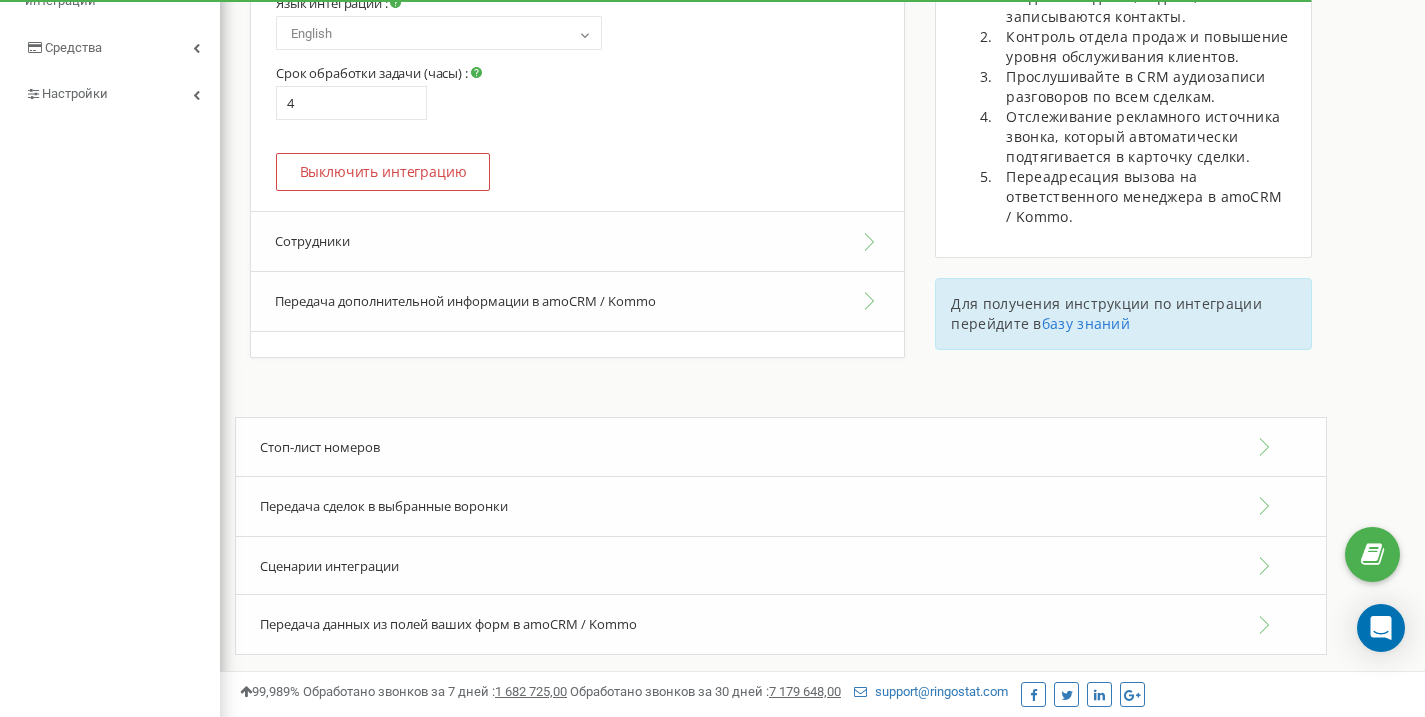 click on "Сотрудники" at bounding box center [577, 241] 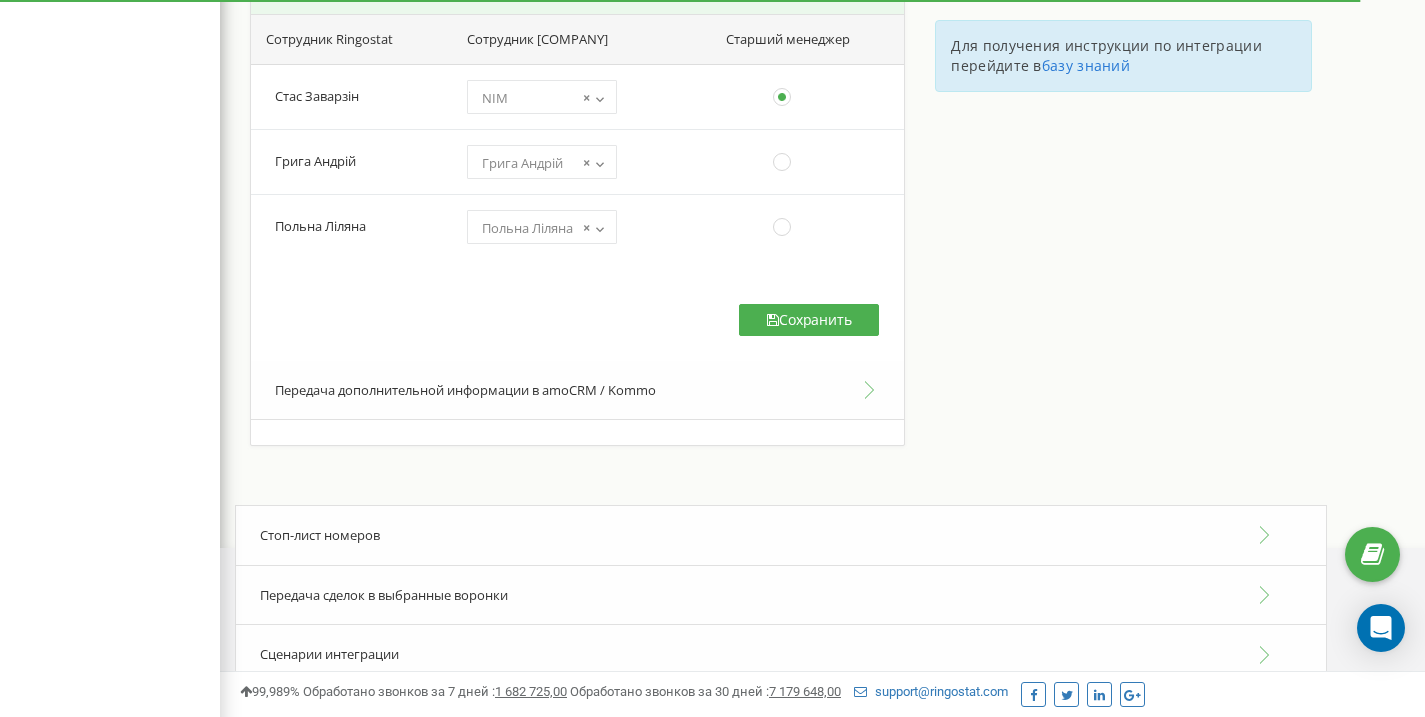 scroll, scrollTop: 658, scrollLeft: 0, axis: vertical 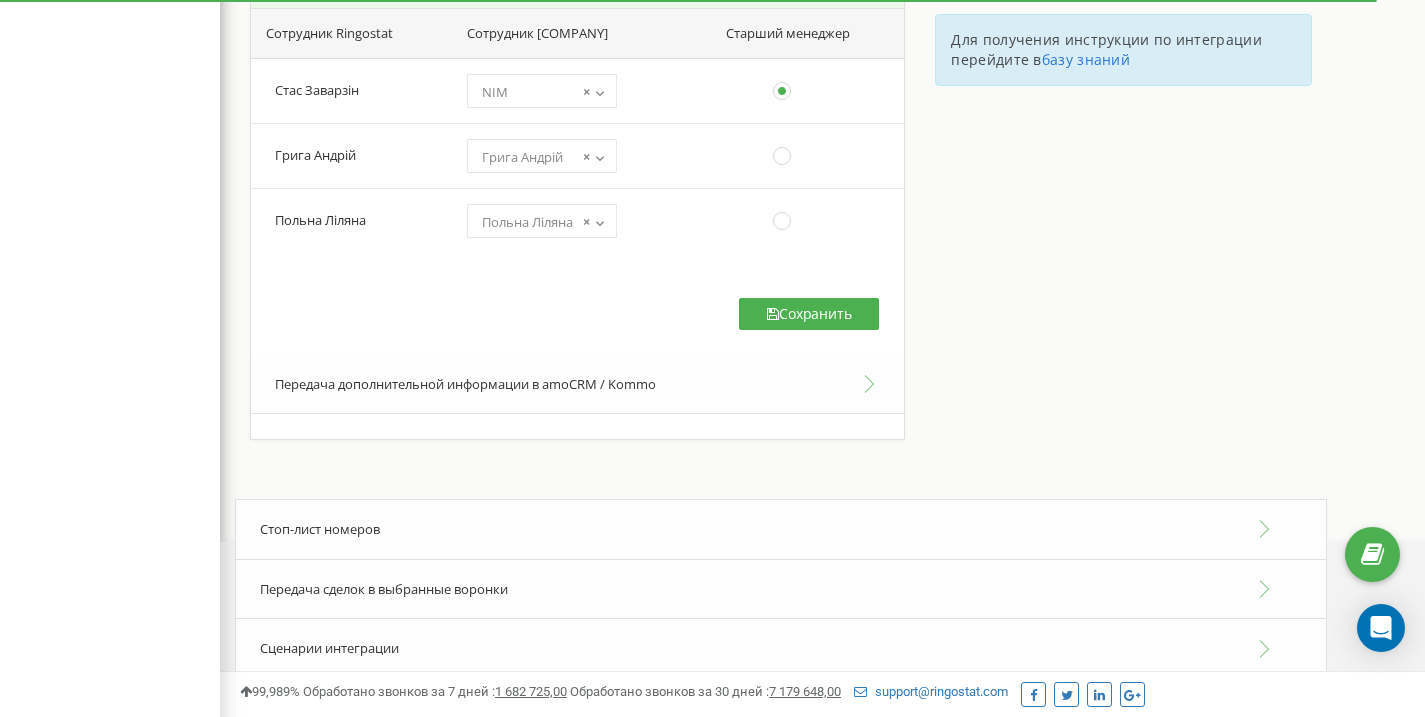 click on "Передача дополнительной информации в amoCRM / Kommo" at bounding box center (577, 385) 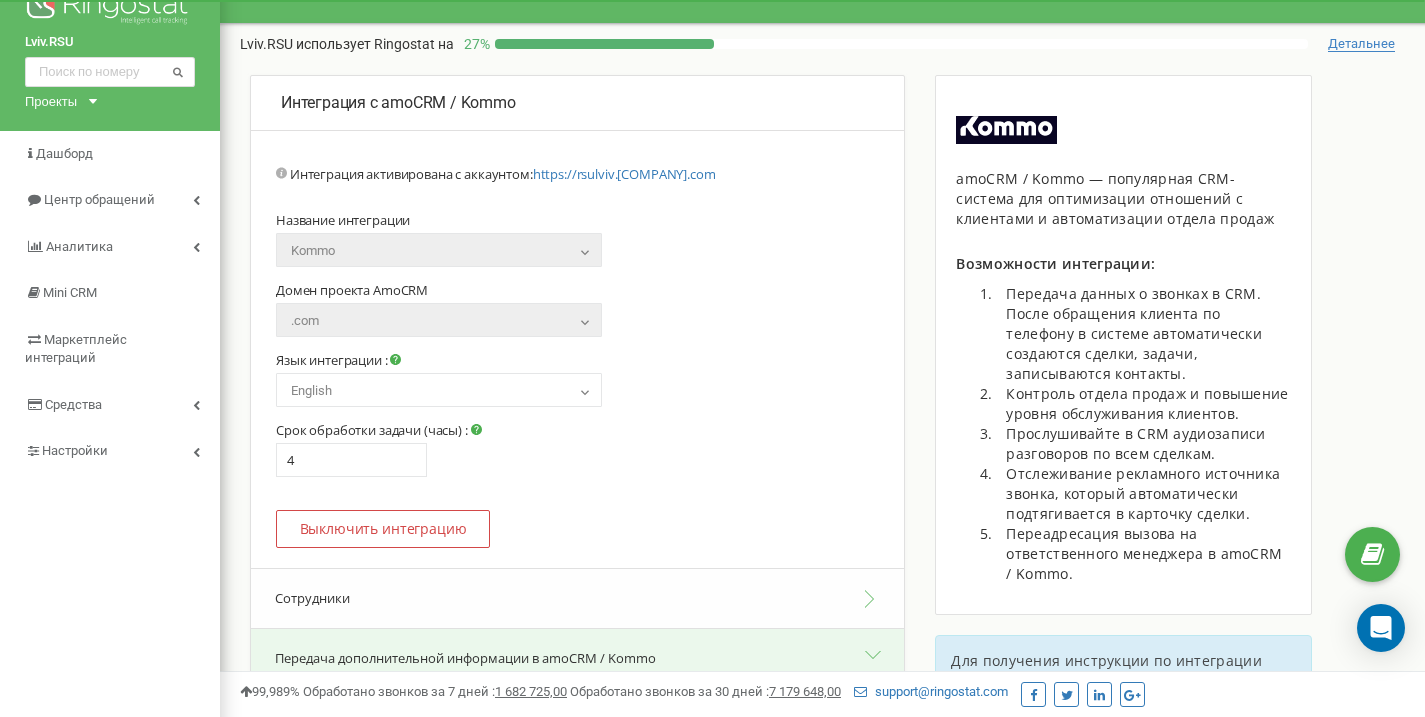 scroll, scrollTop: 0, scrollLeft: 0, axis: both 